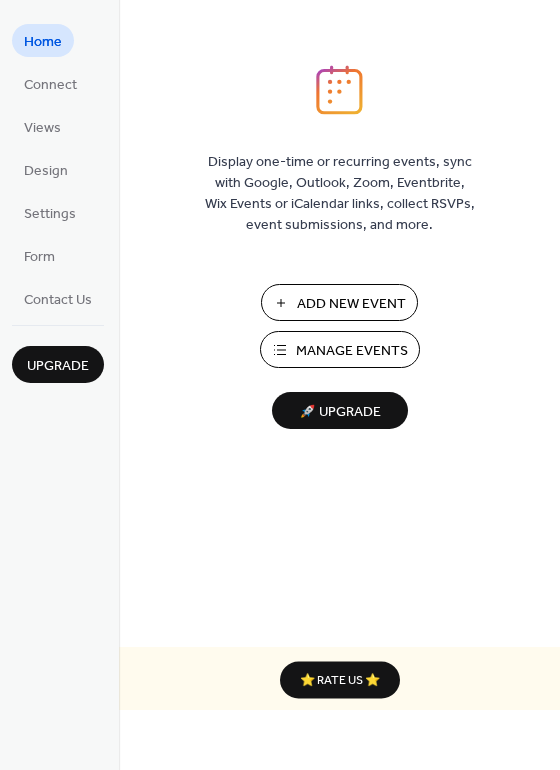 scroll, scrollTop: 0, scrollLeft: 0, axis: both 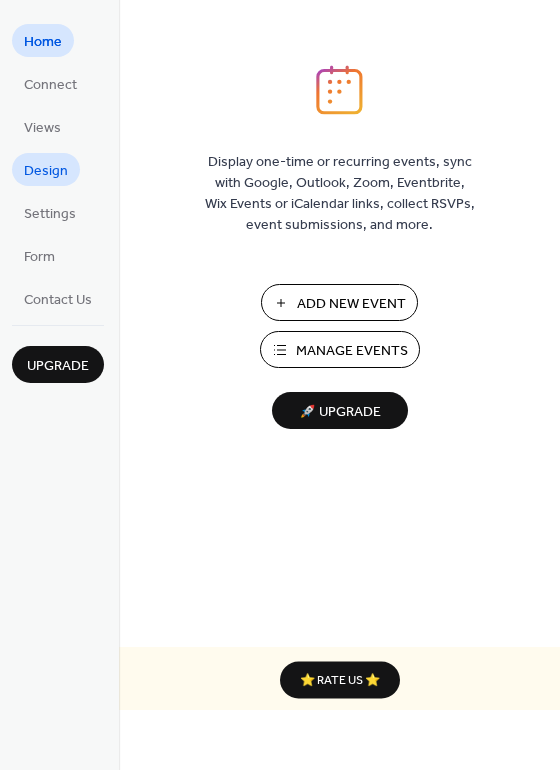 click on "Design" at bounding box center [46, 171] 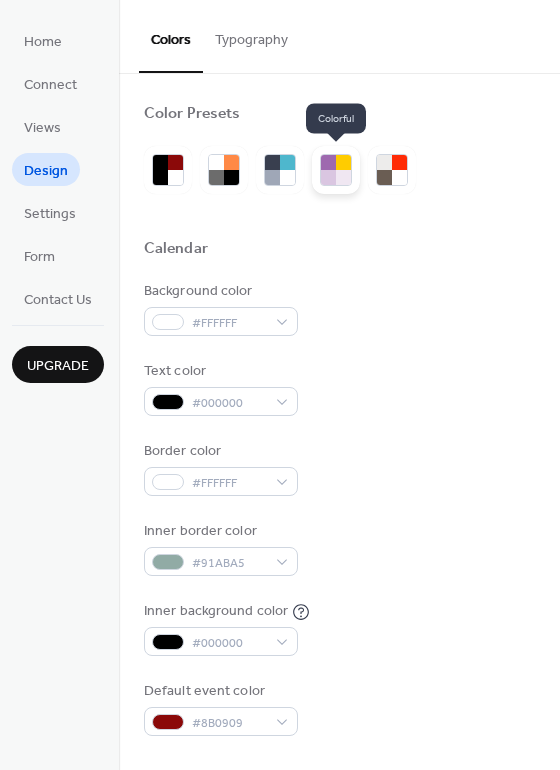 click at bounding box center (328, 177) 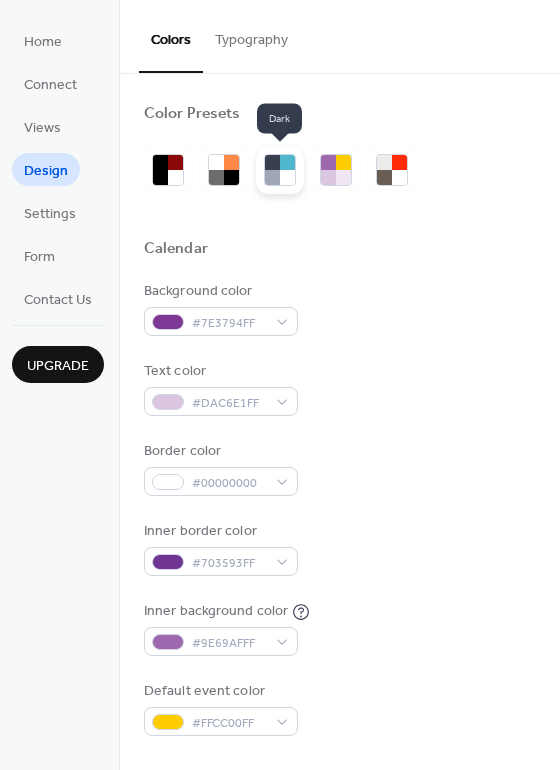 click at bounding box center (272, 162) 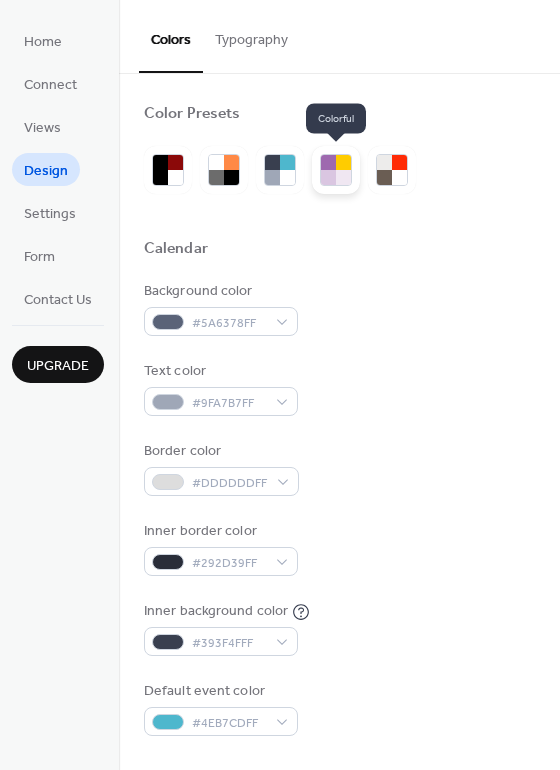 click at bounding box center (343, 177) 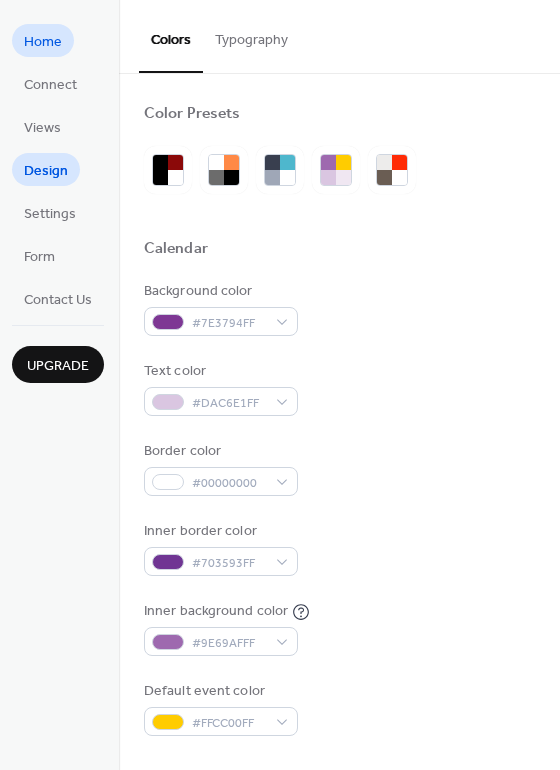 click on "Home" at bounding box center (43, 42) 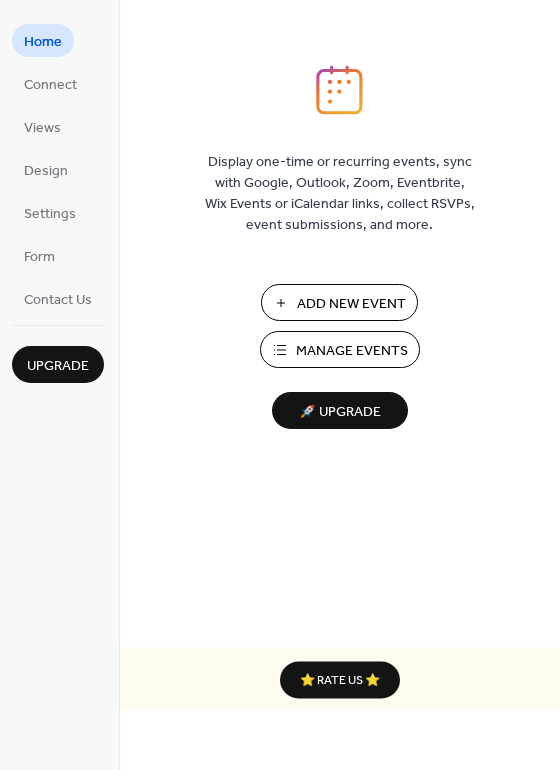 click on "Add New Event" at bounding box center [351, 304] 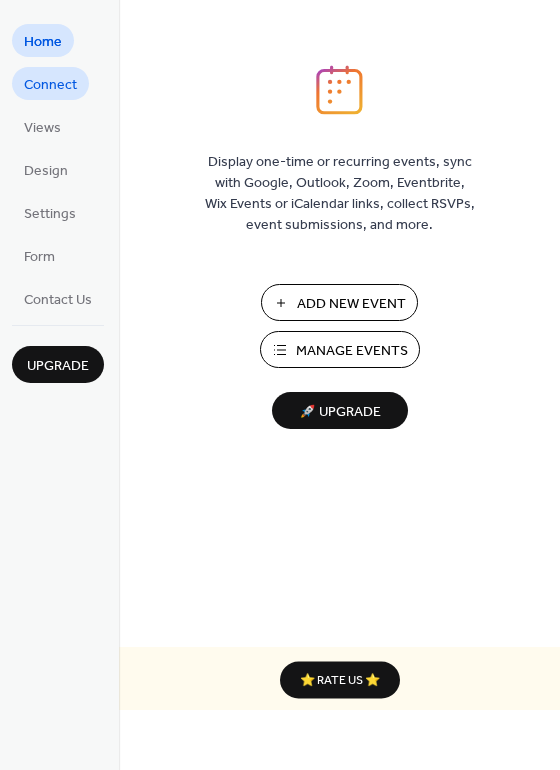 click on "Connect" at bounding box center [50, 85] 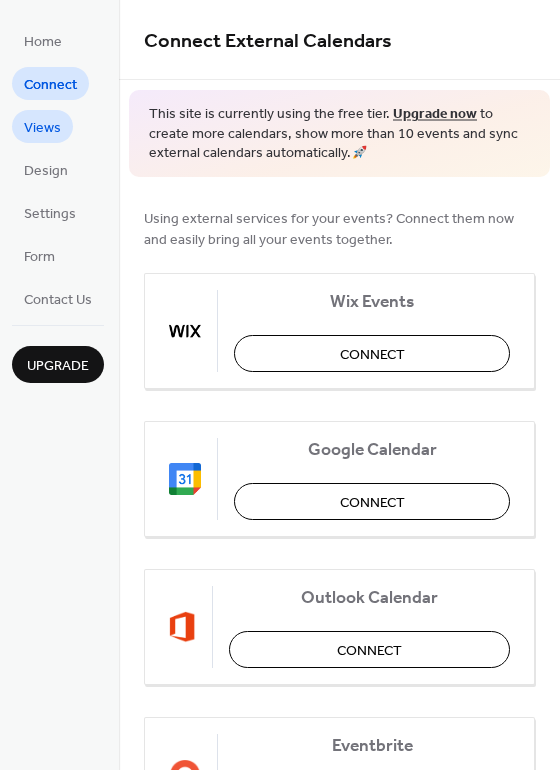 click on "Views" at bounding box center [42, 128] 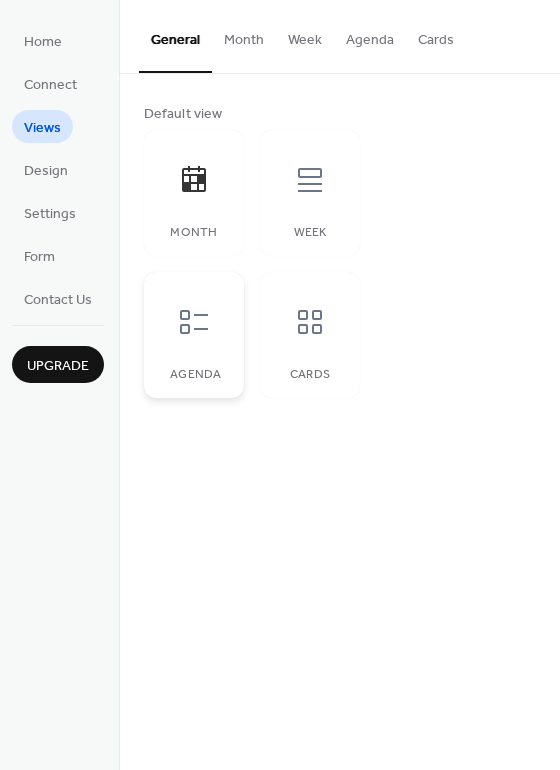 click 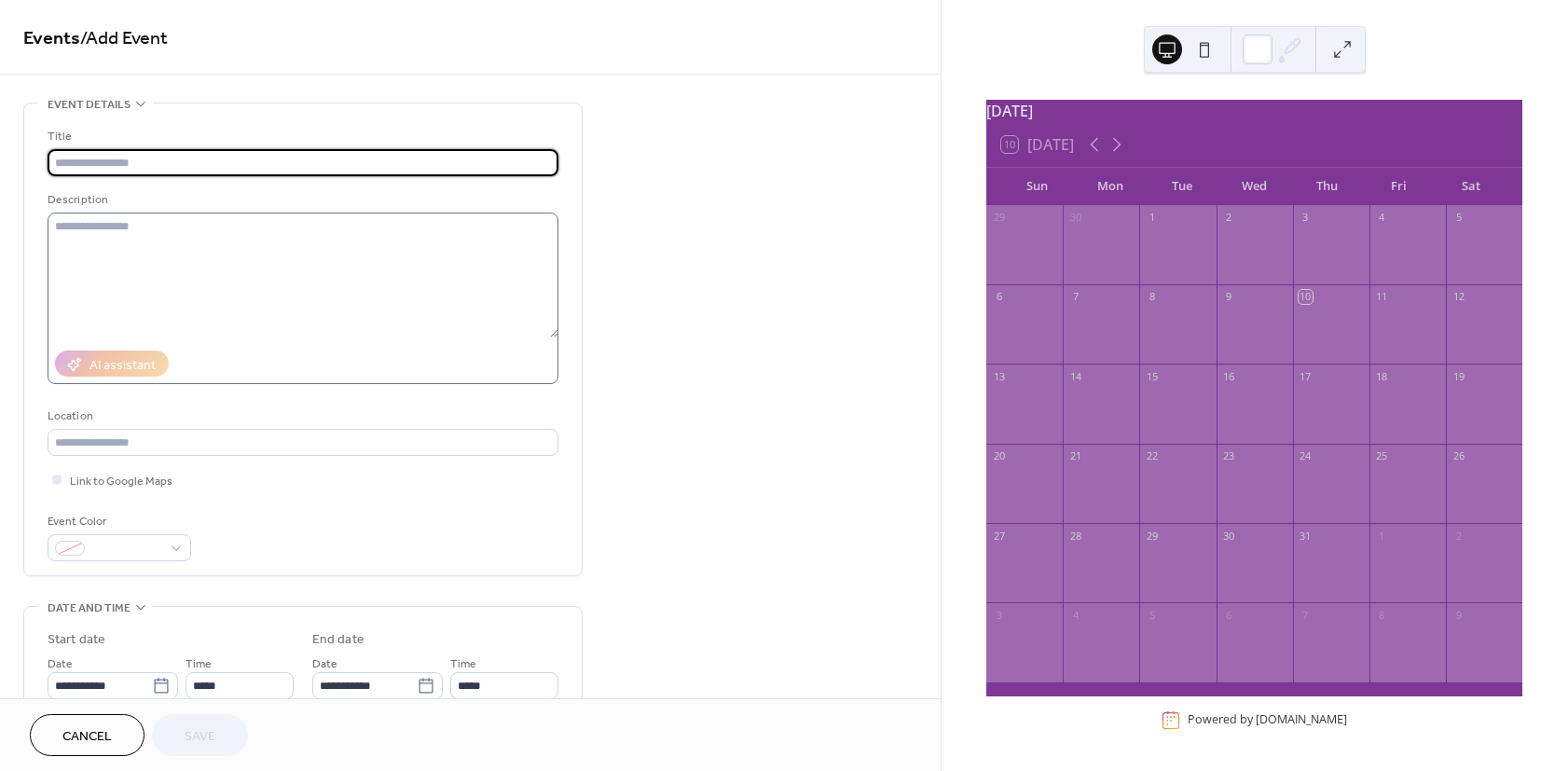 scroll, scrollTop: 0, scrollLeft: 0, axis: both 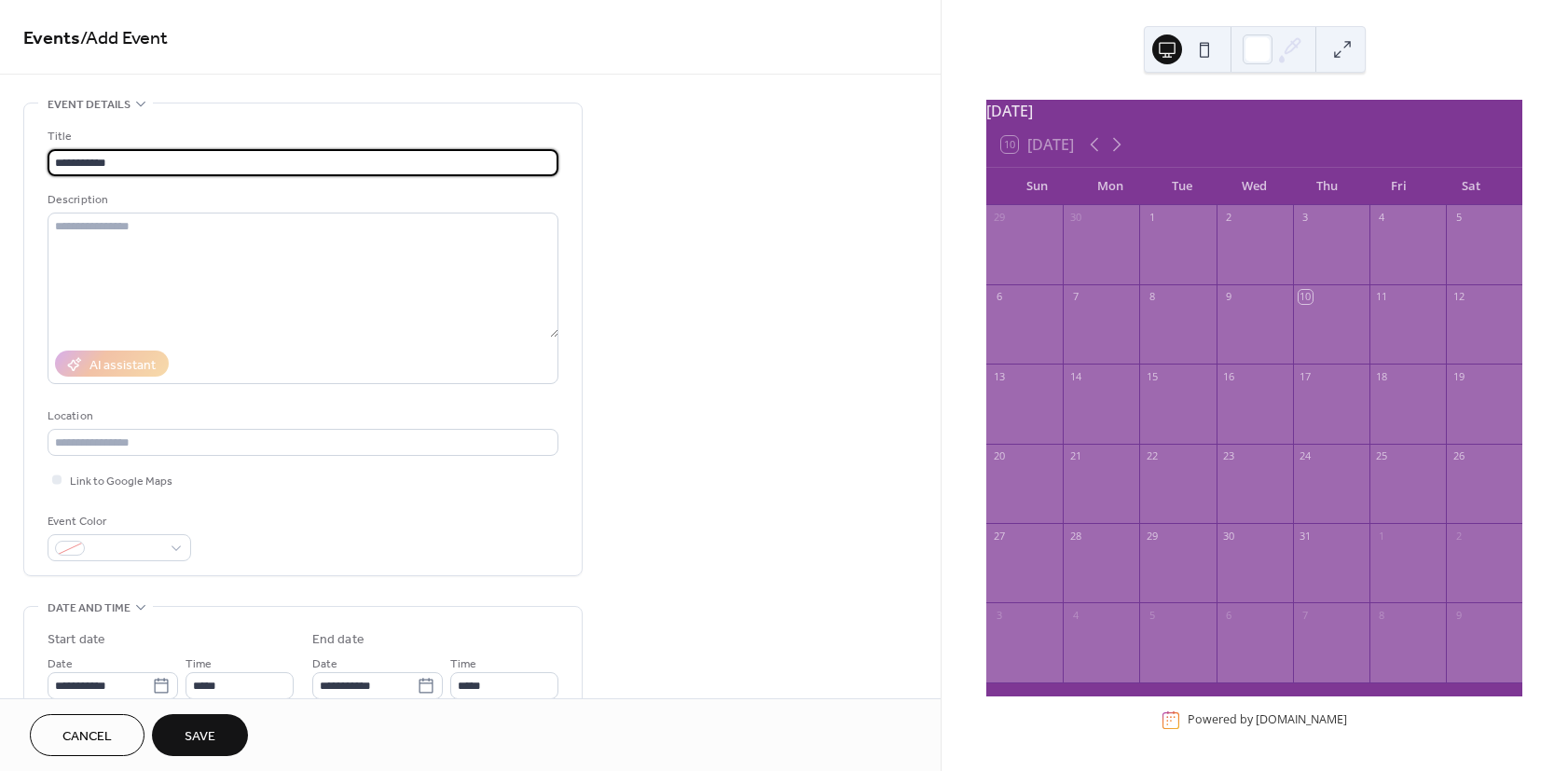 drag, startPoint x: 120, startPoint y: 162, endPoint x: 18, endPoint y: 164, distance: 102.01961 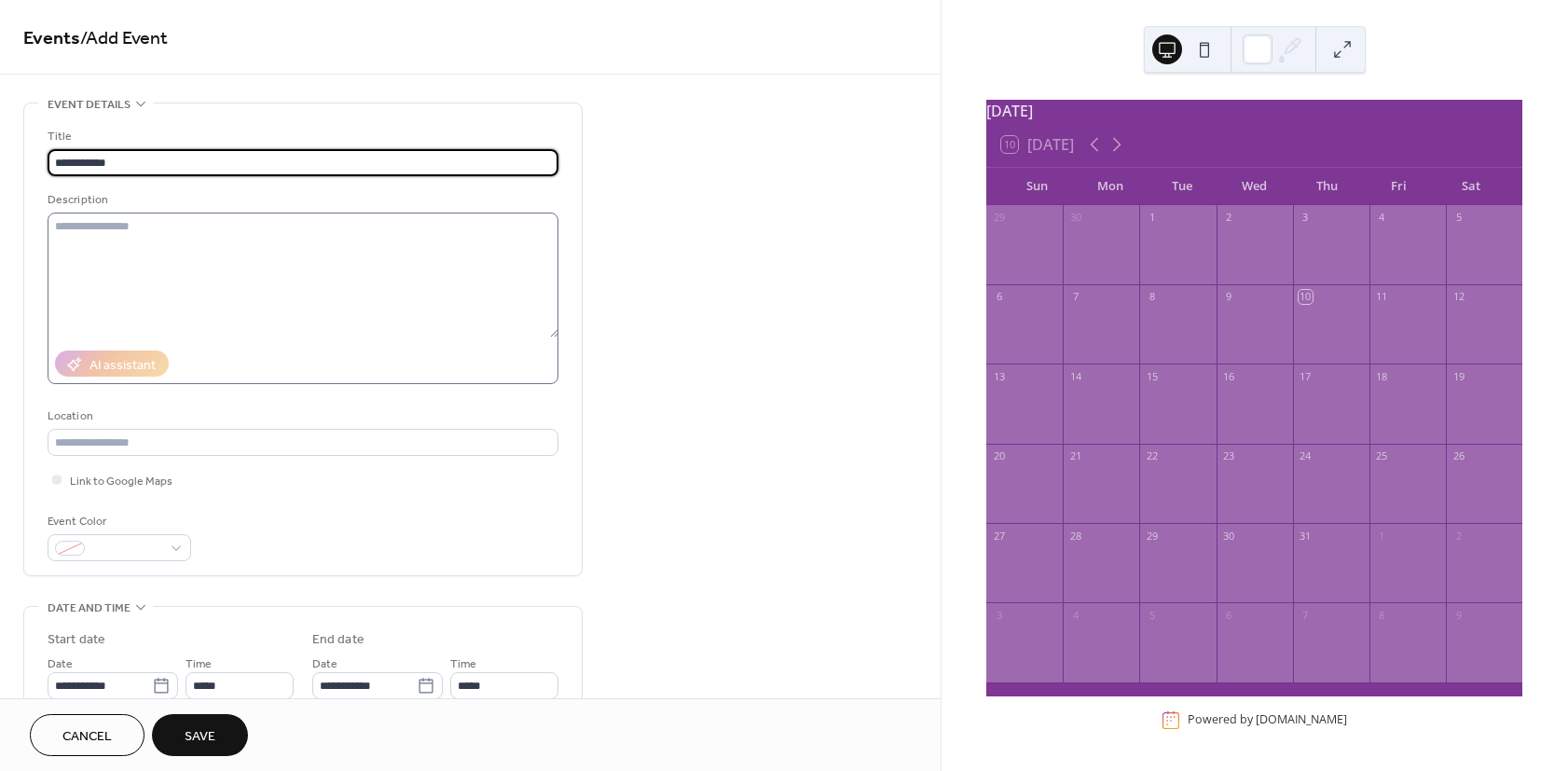 type on "**********" 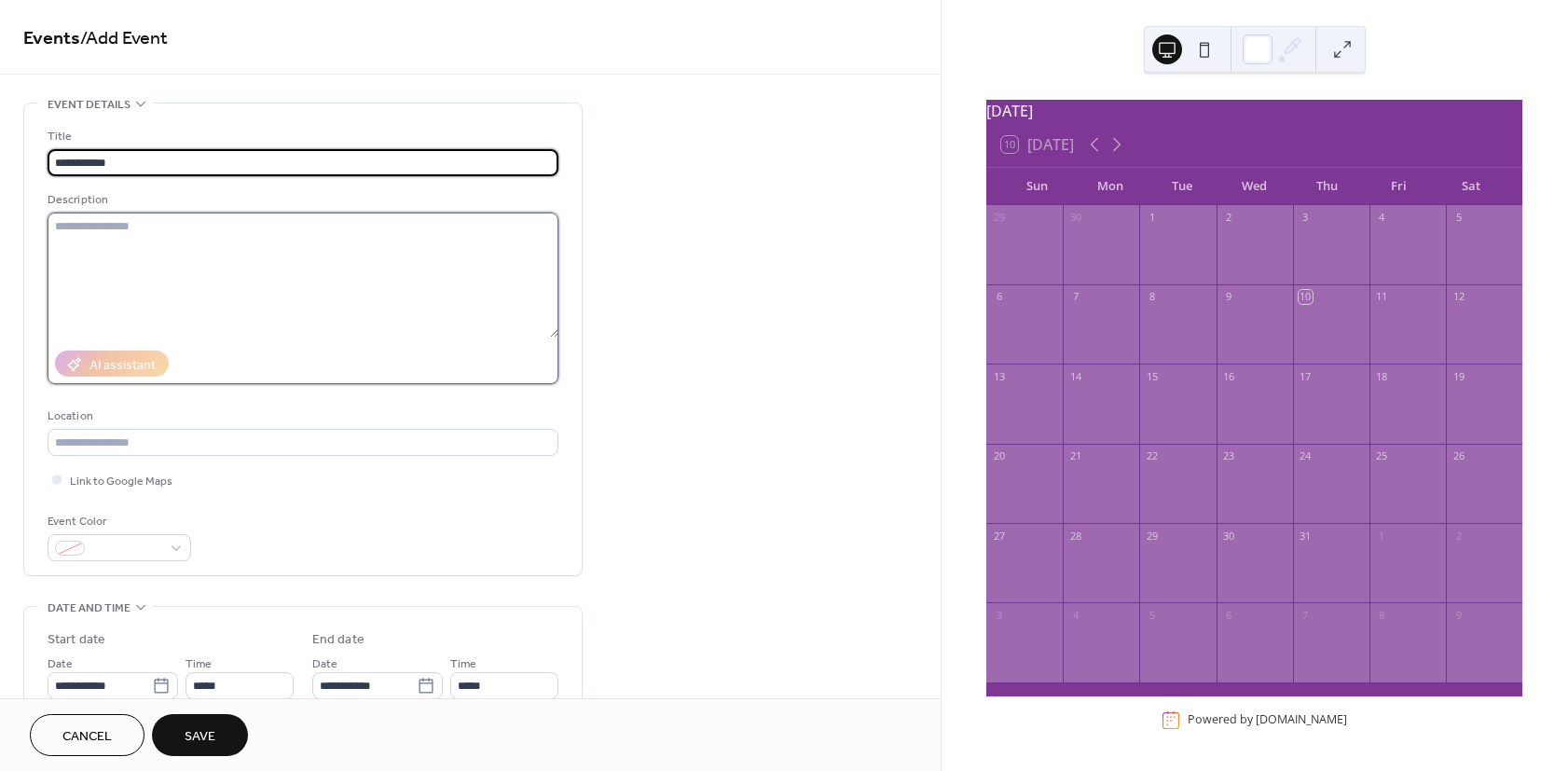 click at bounding box center [303, 275] 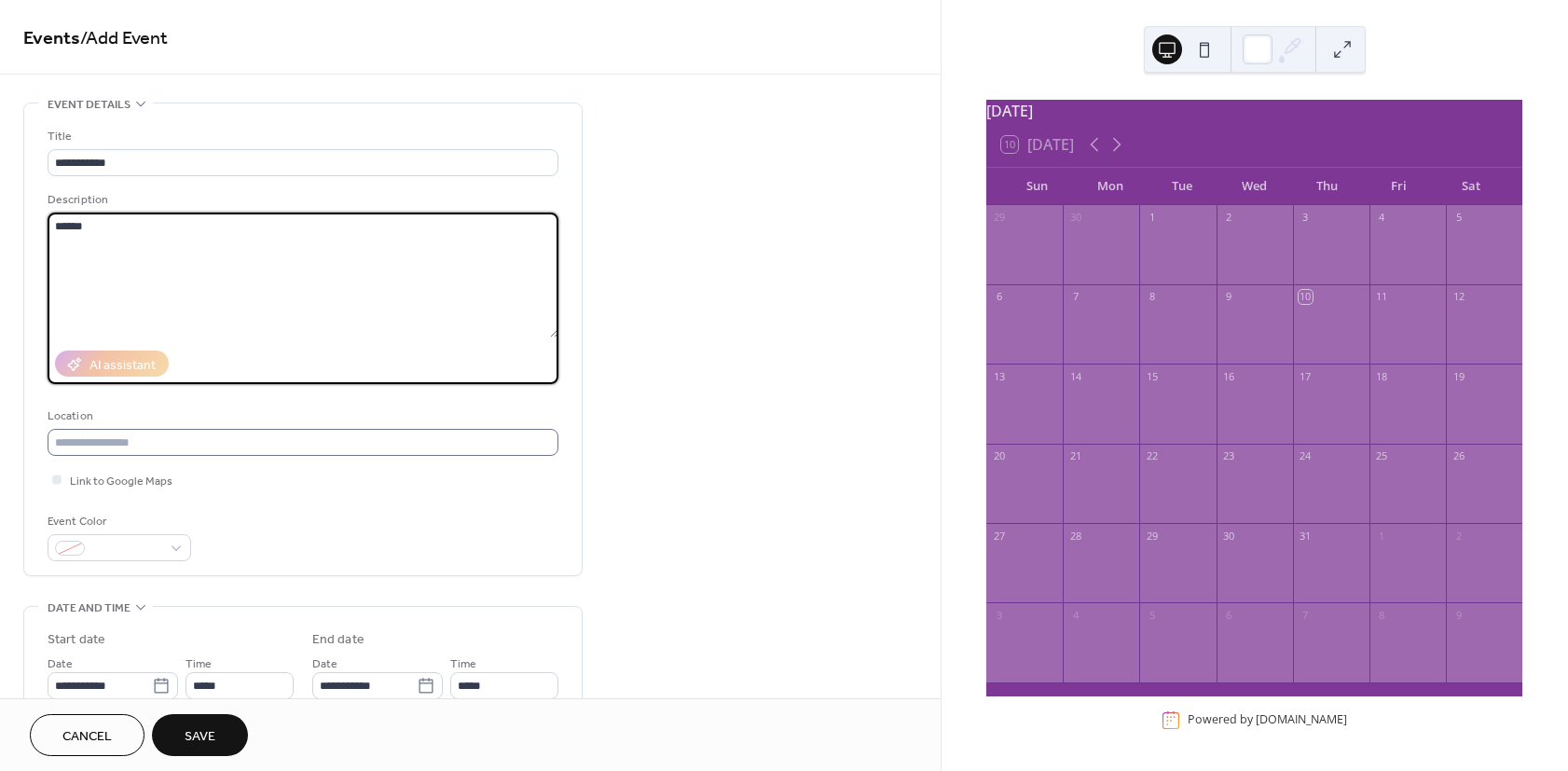 type on "******" 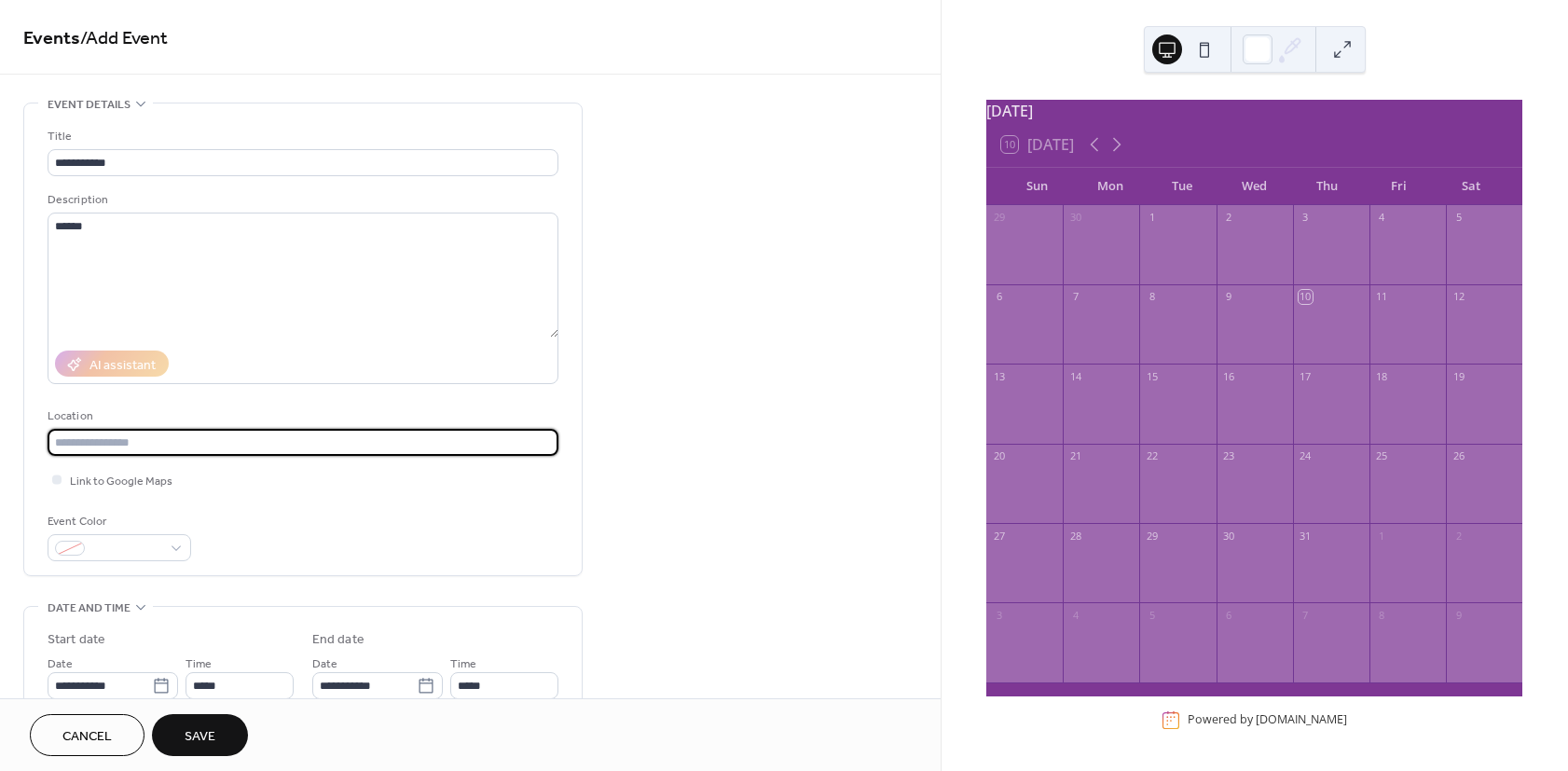 click at bounding box center (303, 442) 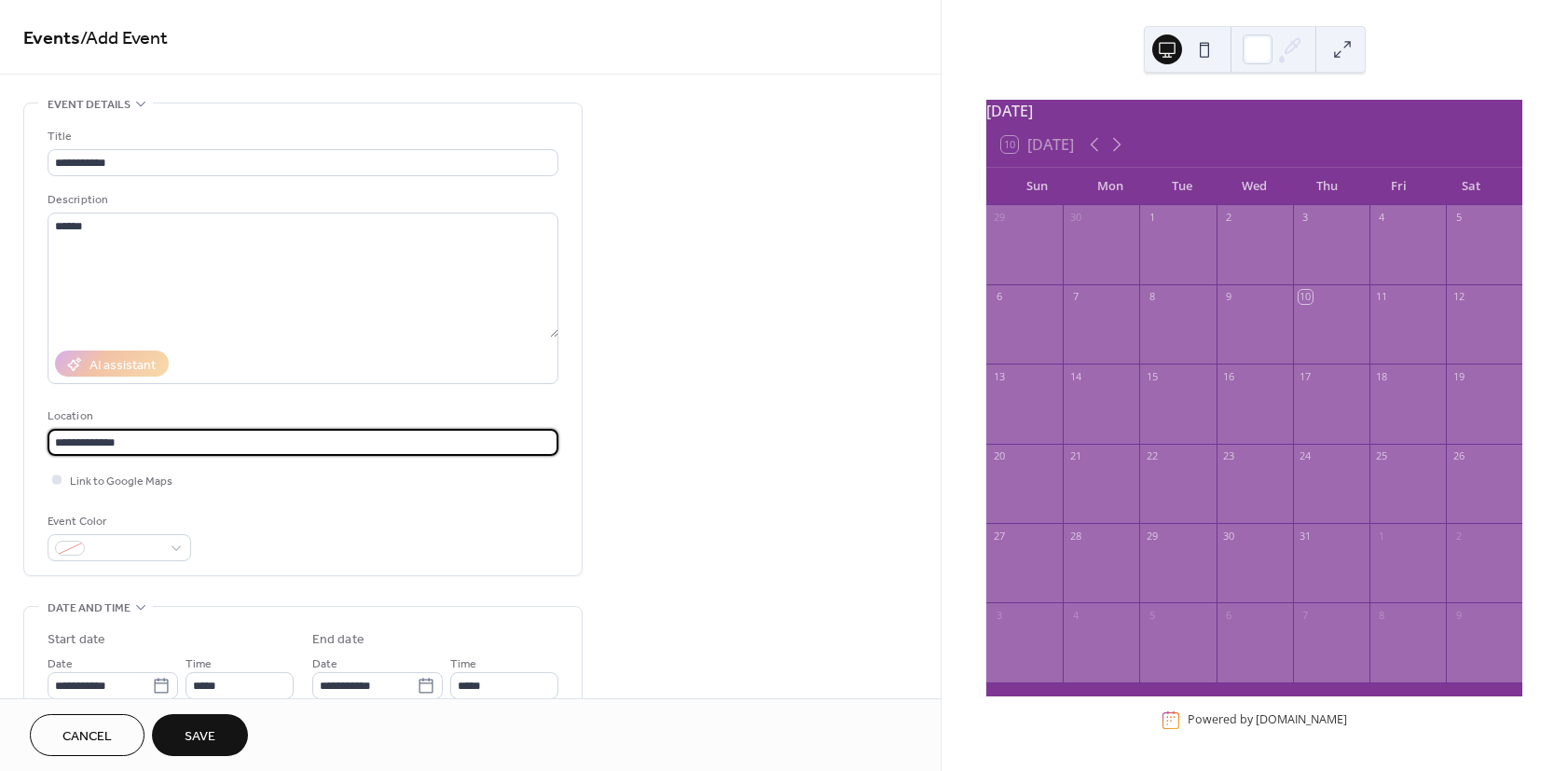 type on "**********" 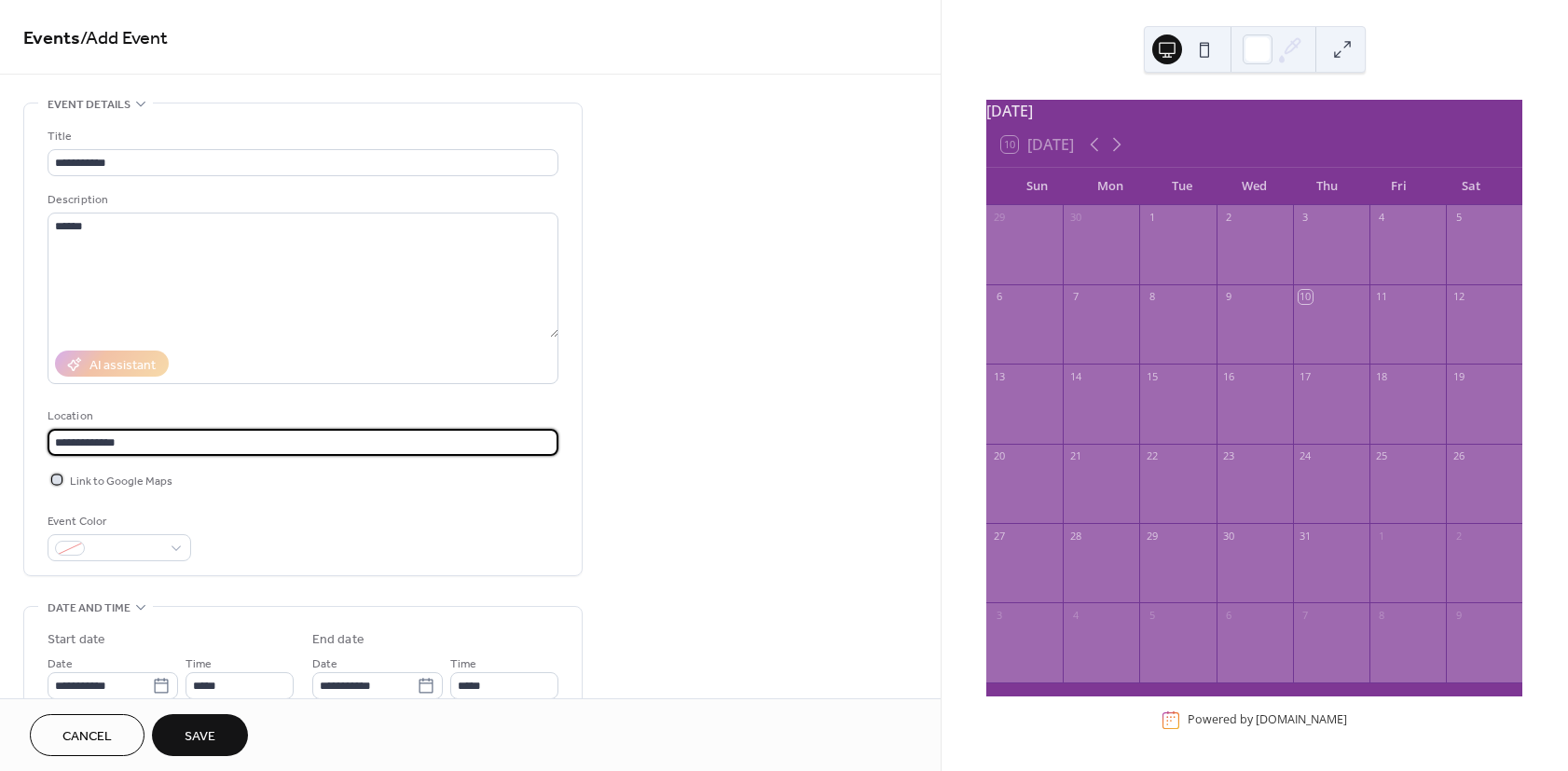 click at bounding box center [57, 479] 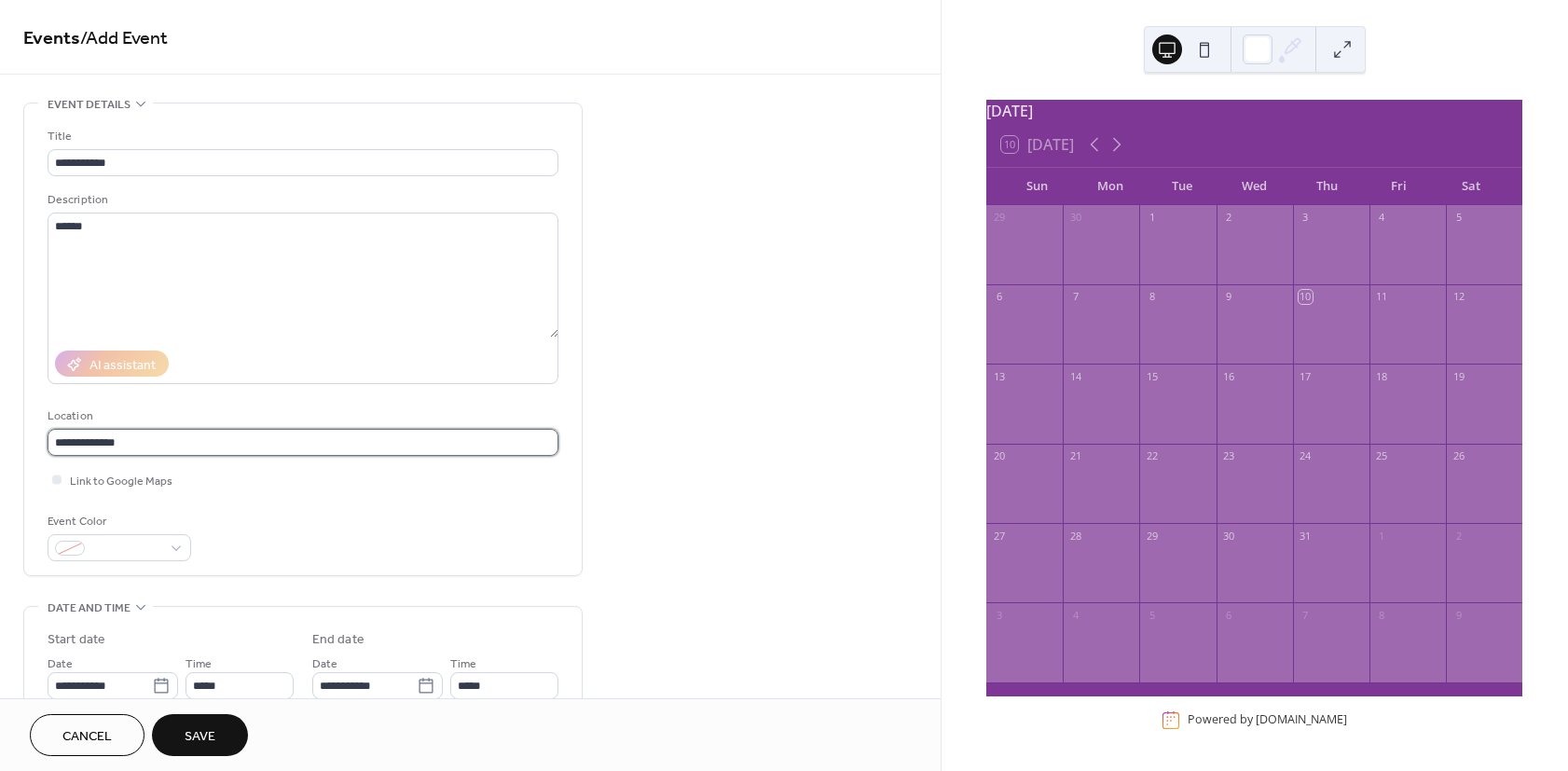 click on "**********" at bounding box center [303, 442] 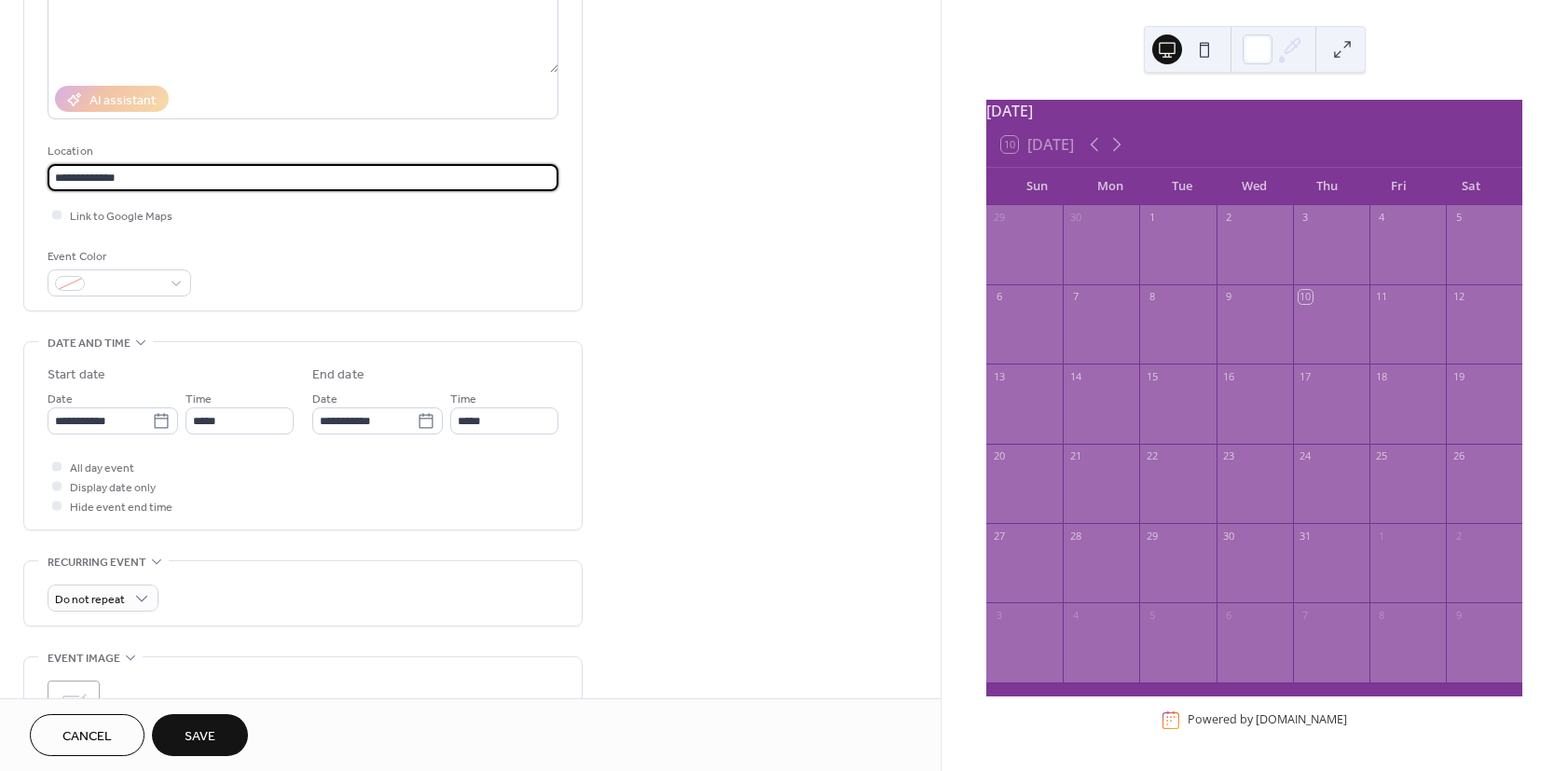 scroll, scrollTop: 280, scrollLeft: 0, axis: vertical 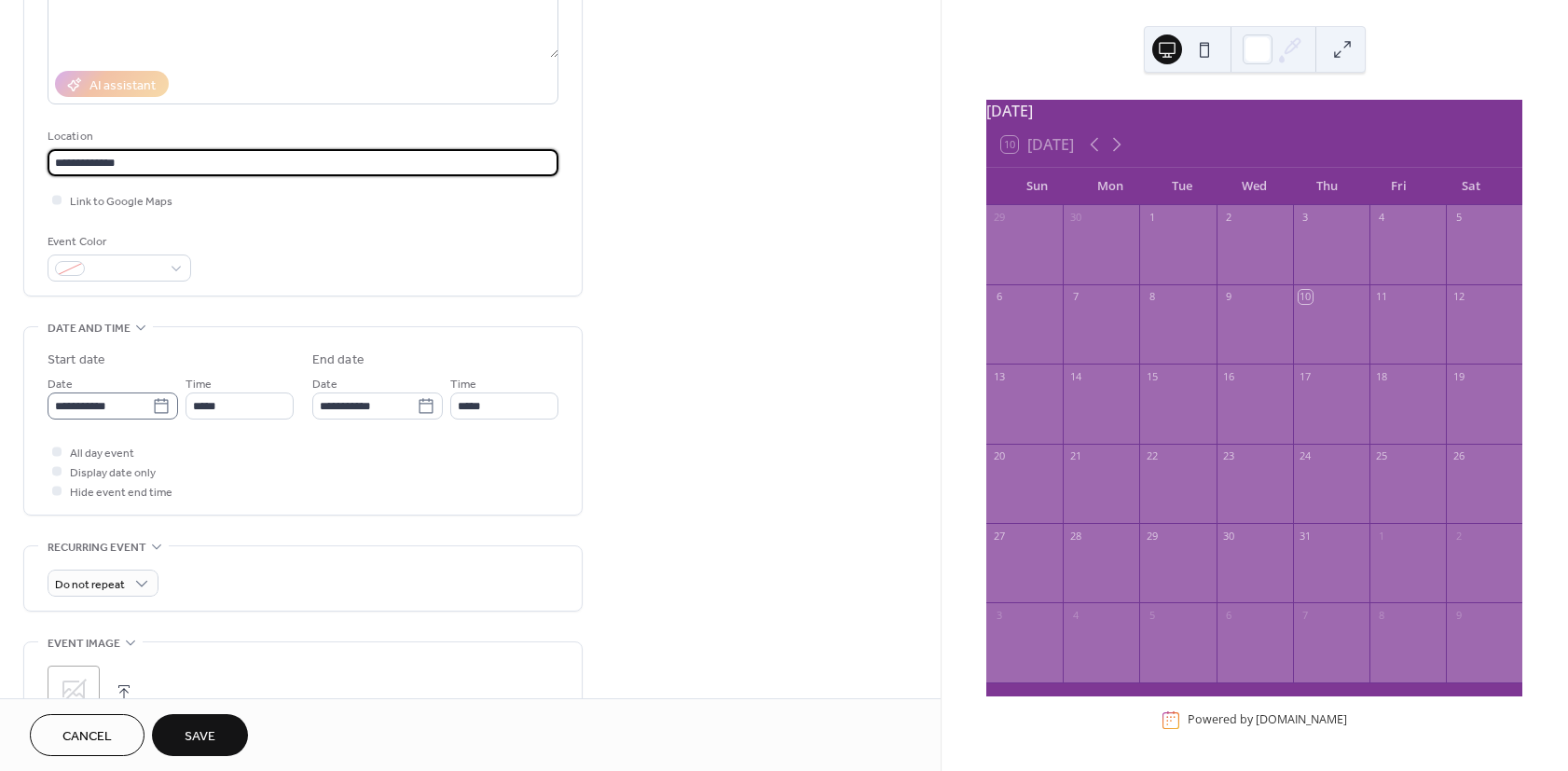 click 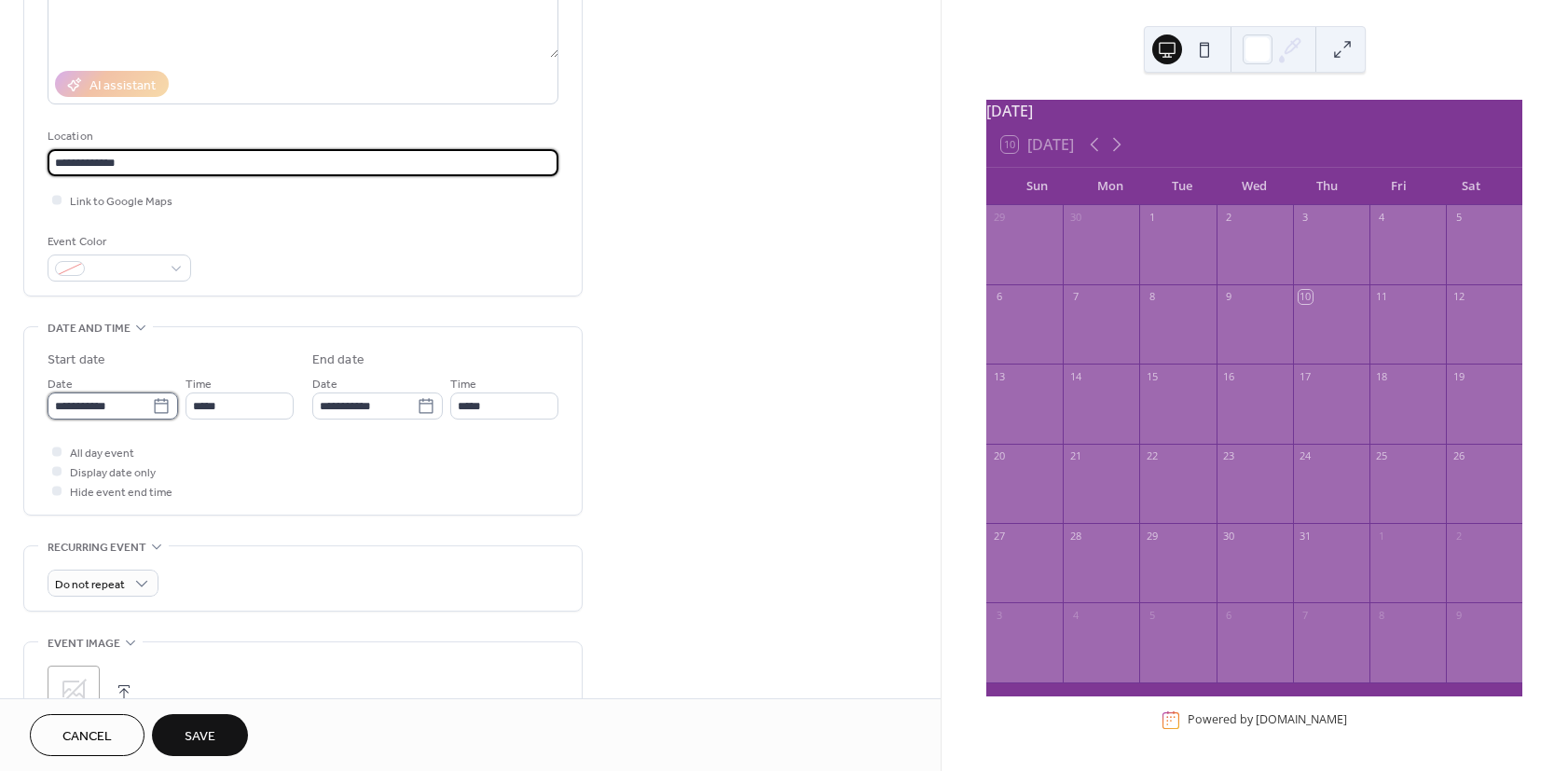 click on "**********" at bounding box center (100, 406) 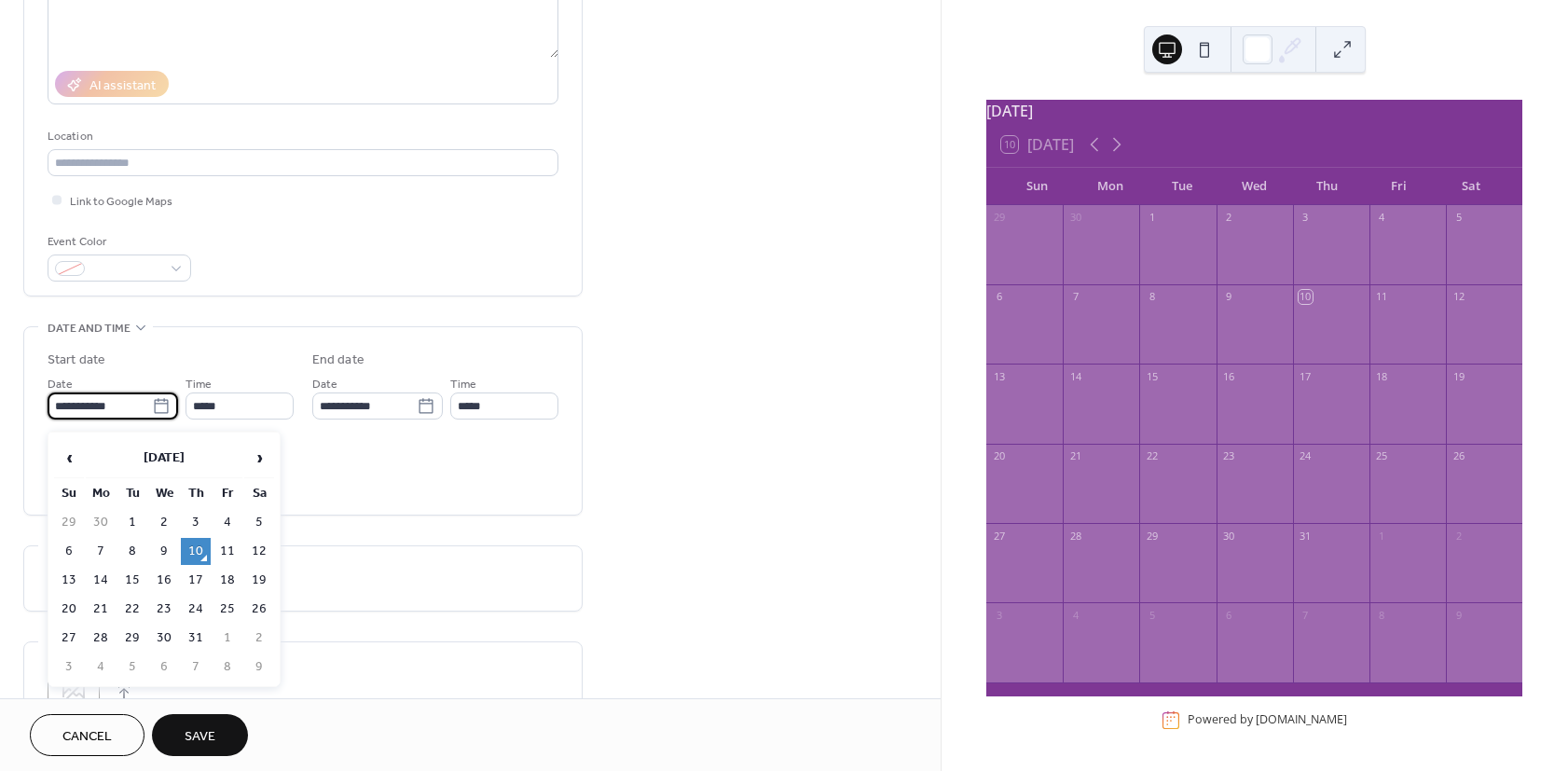 click on "**********" at bounding box center (303, 420) 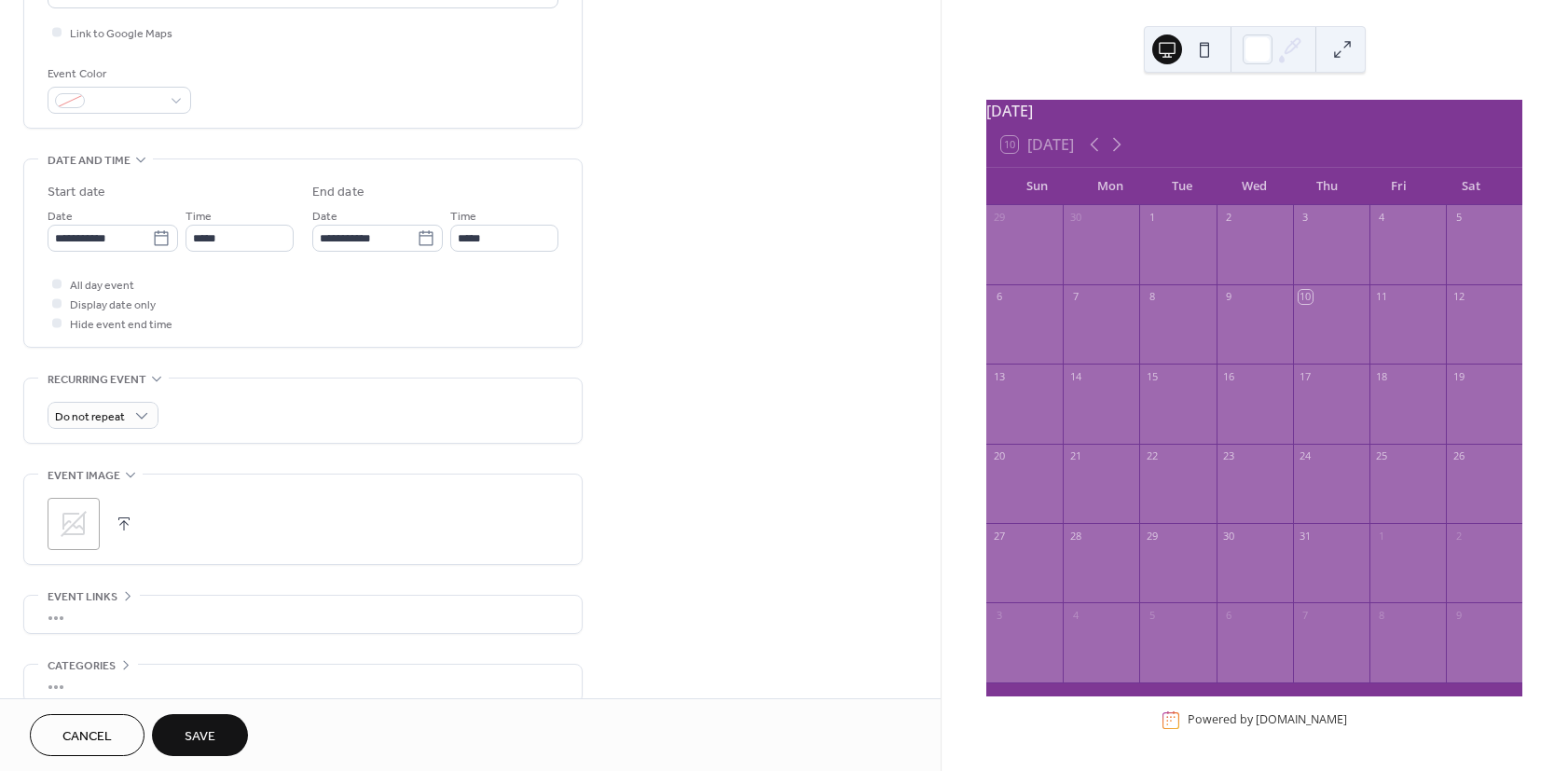 scroll, scrollTop: 503, scrollLeft: 0, axis: vertical 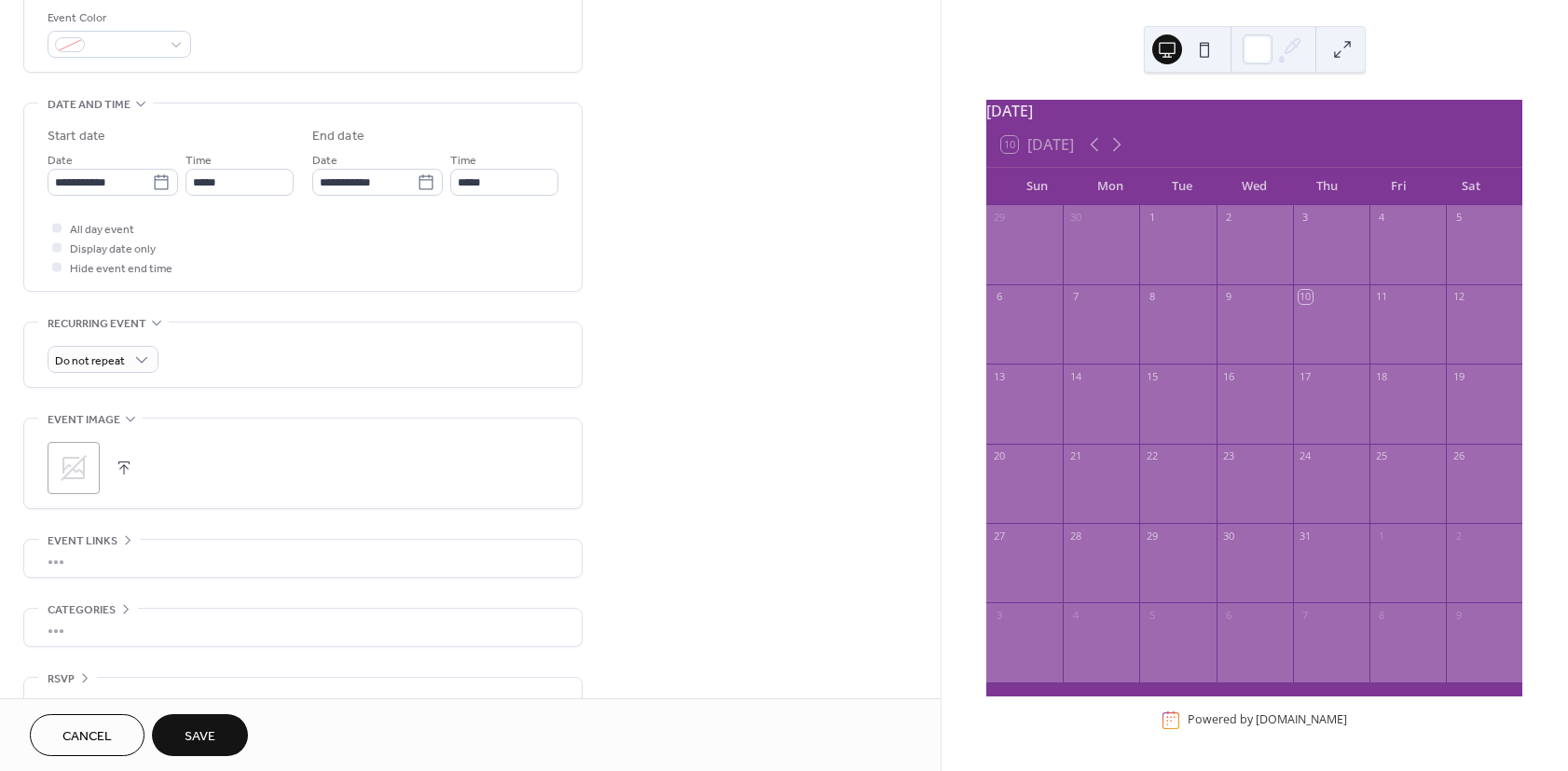 click 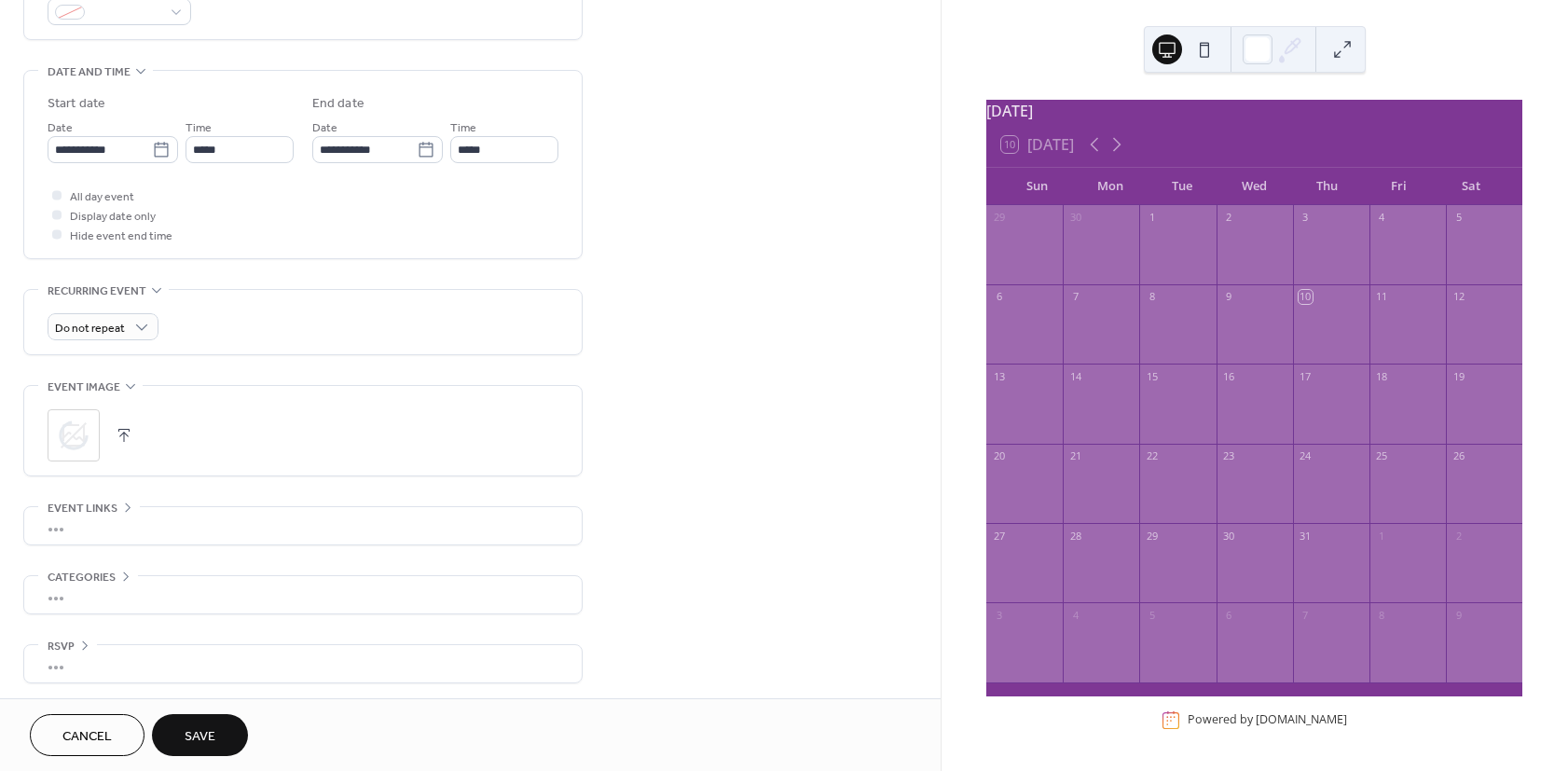 scroll, scrollTop: 547, scrollLeft: 0, axis: vertical 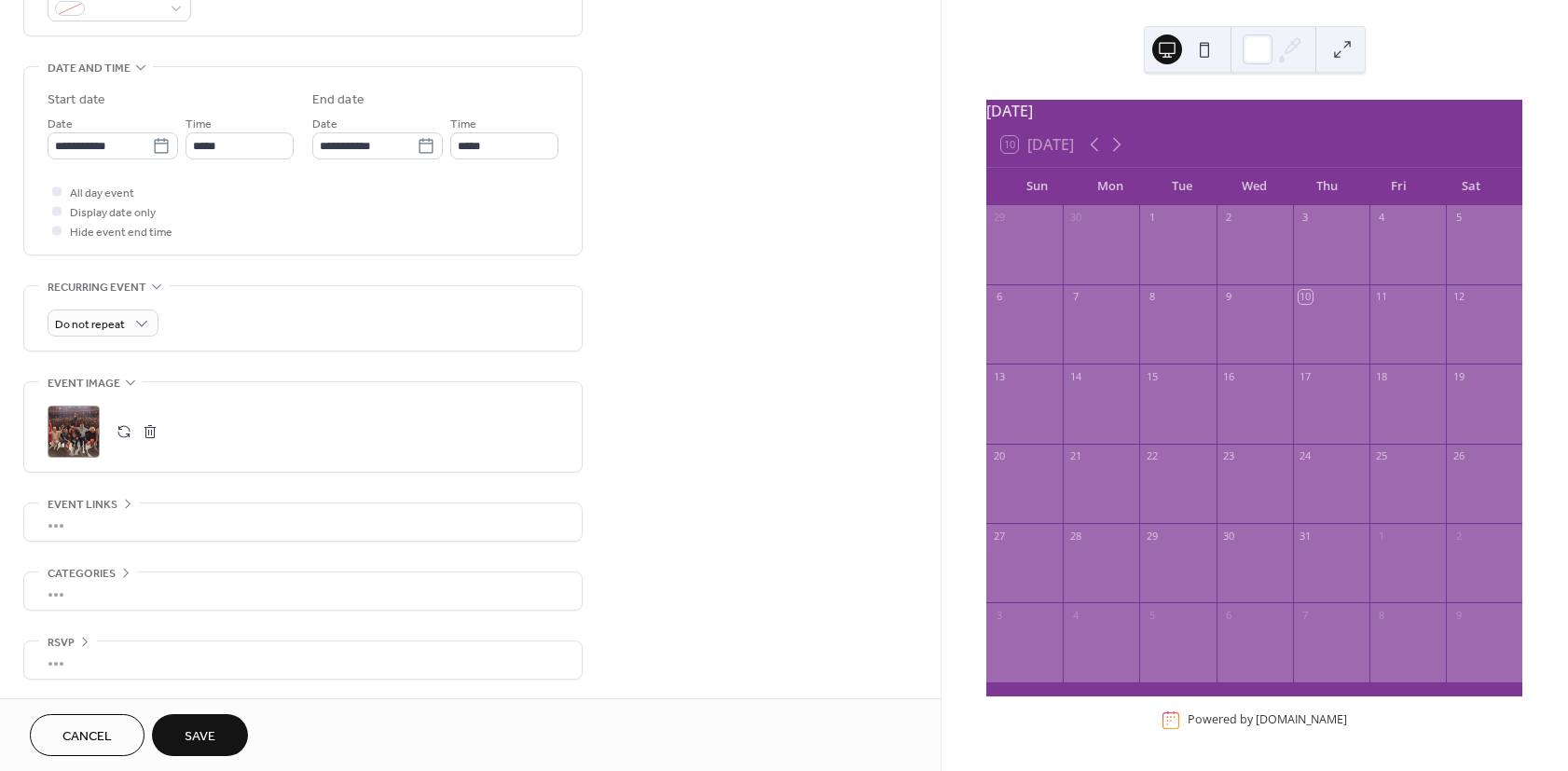 click on "•••" at bounding box center [303, 591] 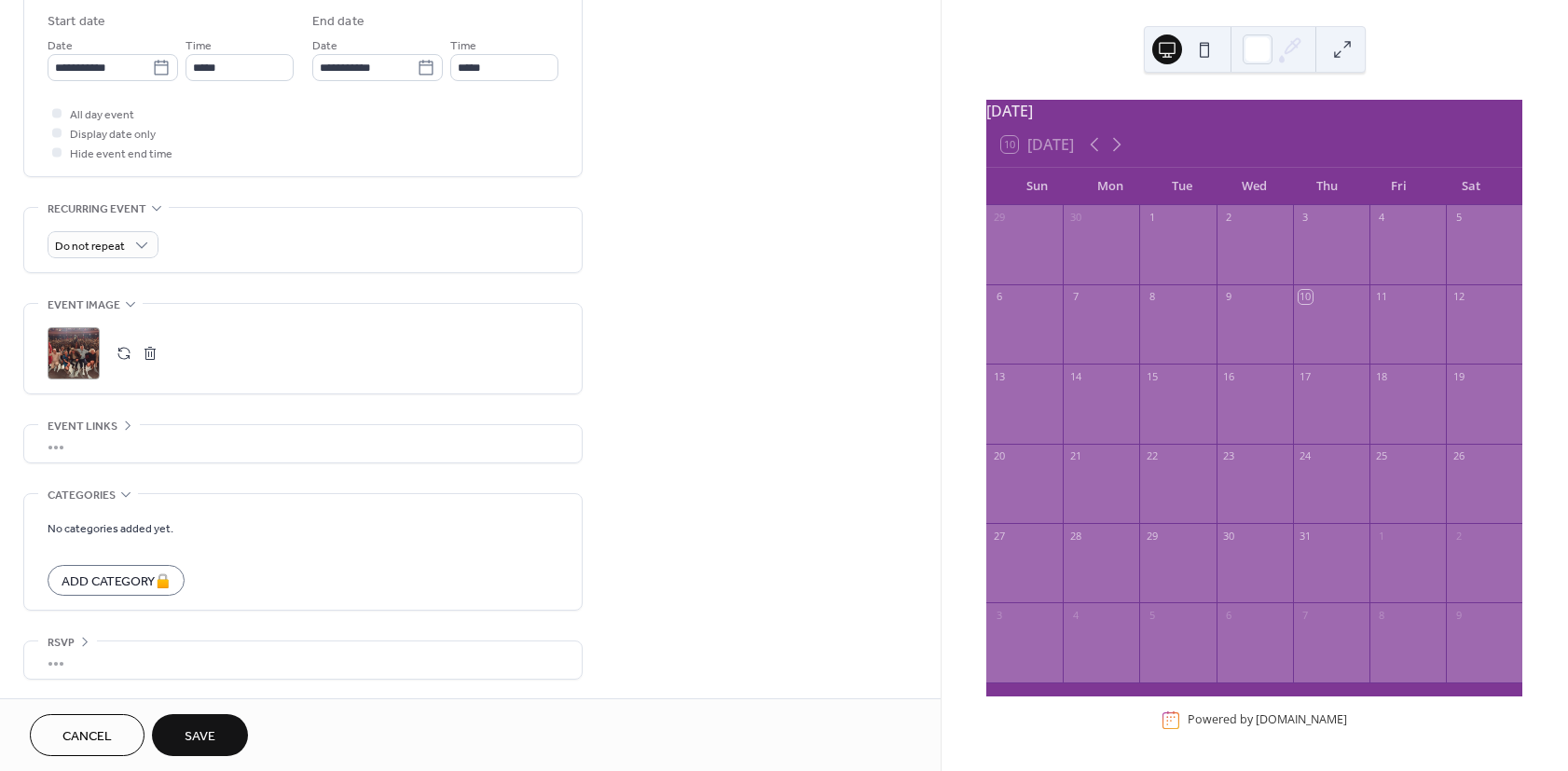 scroll, scrollTop: 626, scrollLeft: 0, axis: vertical 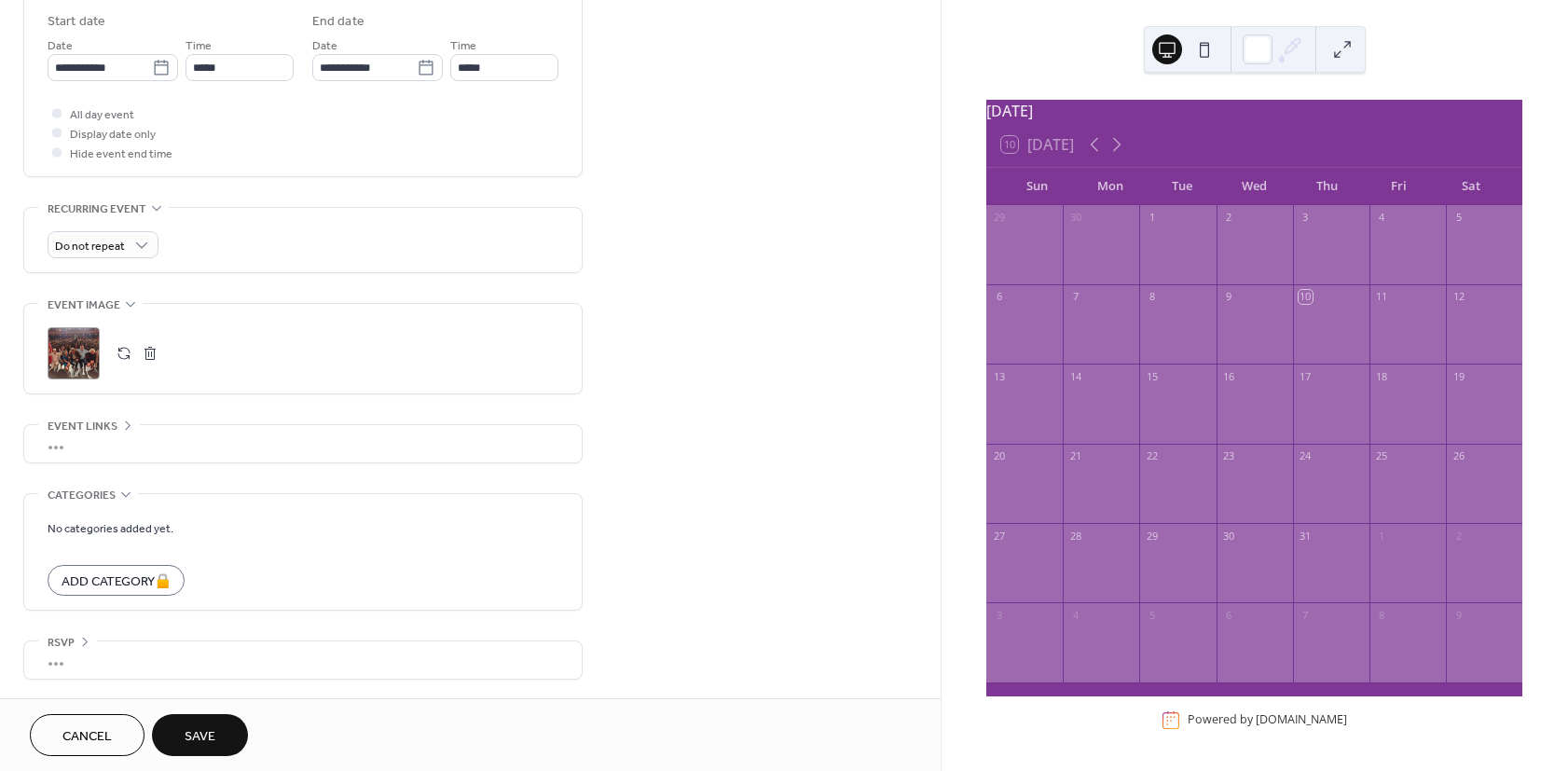 click on "**********" at bounding box center (470, 91) 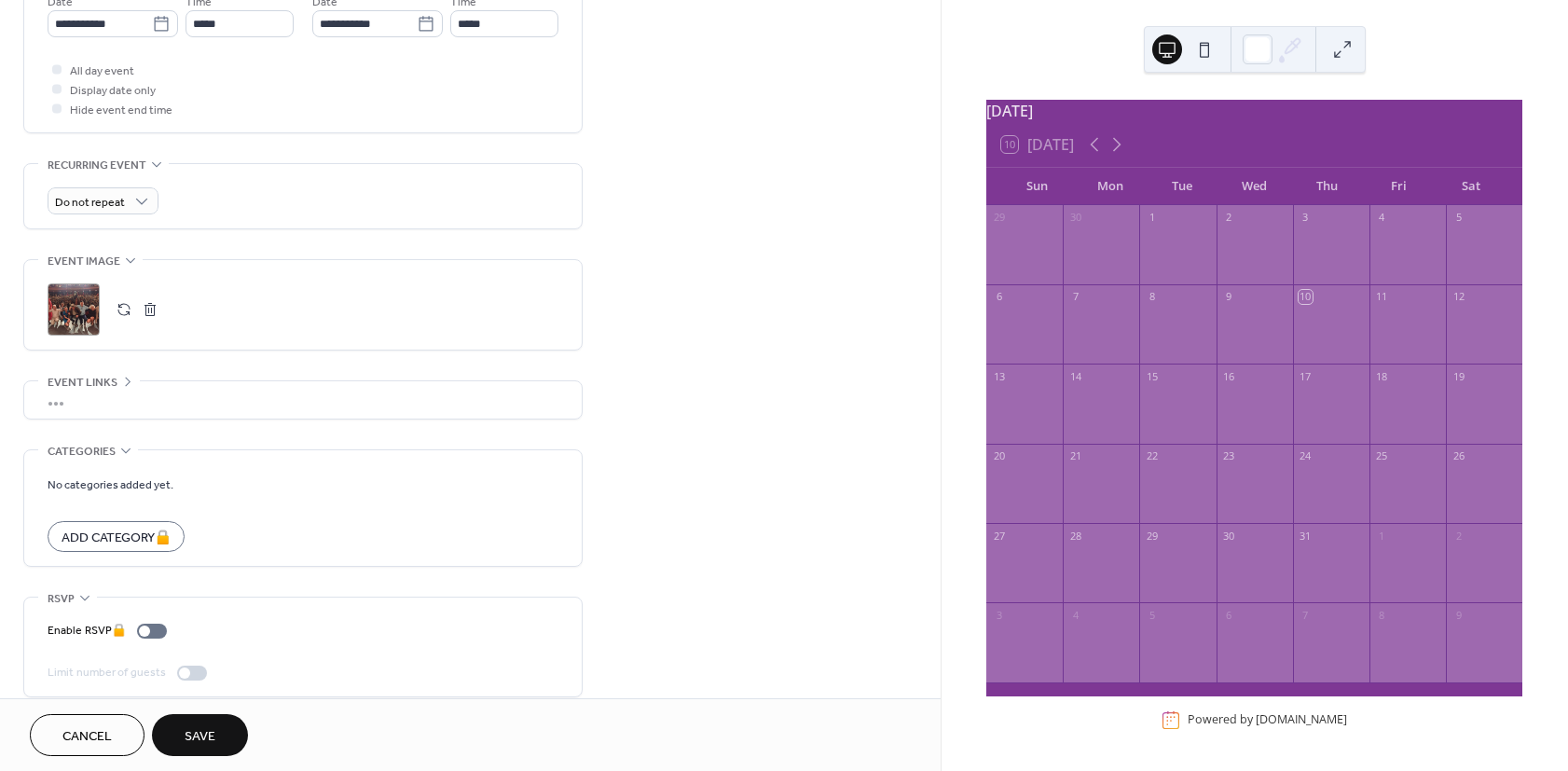 scroll, scrollTop: 687, scrollLeft: 0, axis: vertical 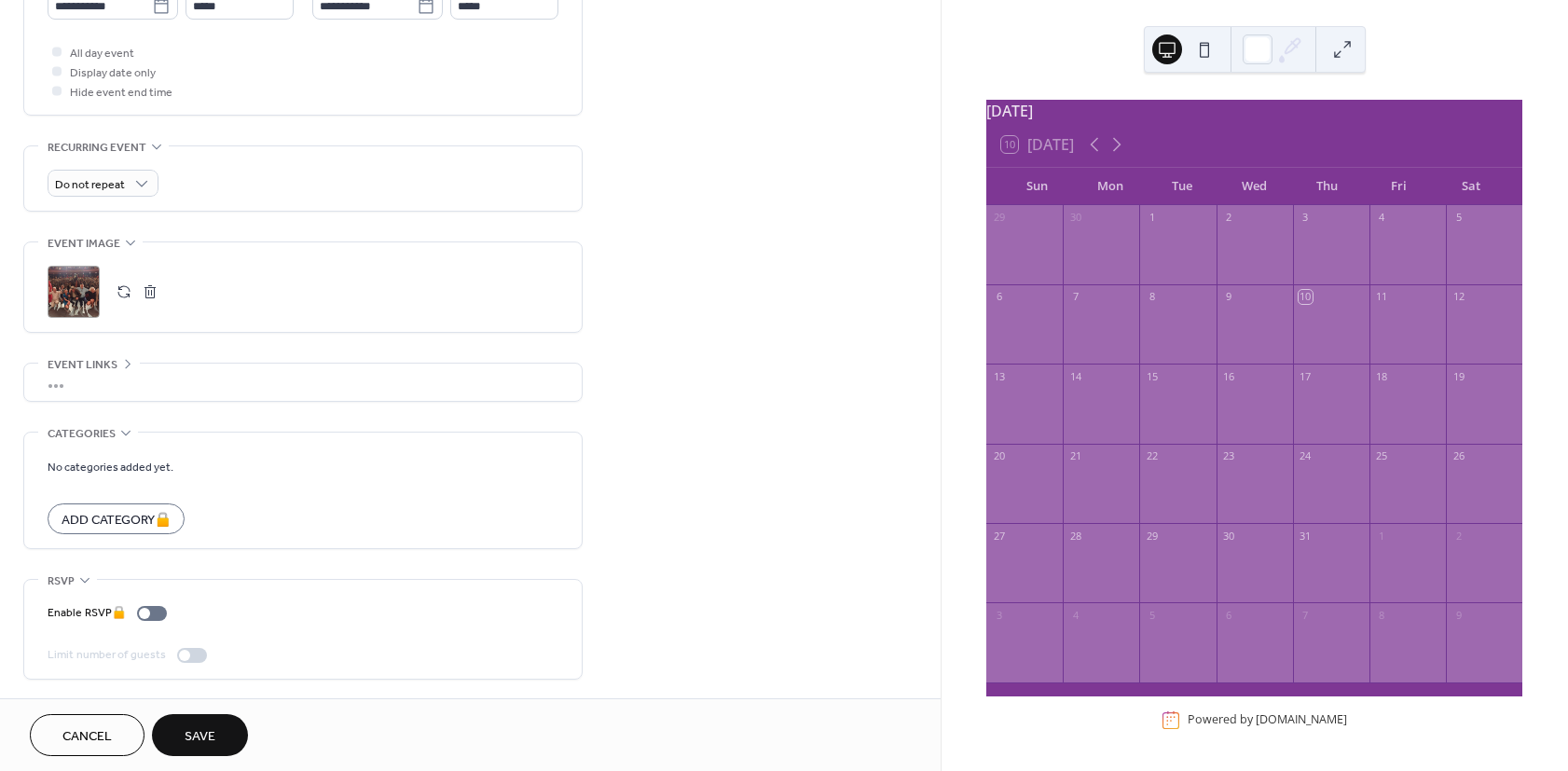 click on "Save" at bounding box center (199, 735) 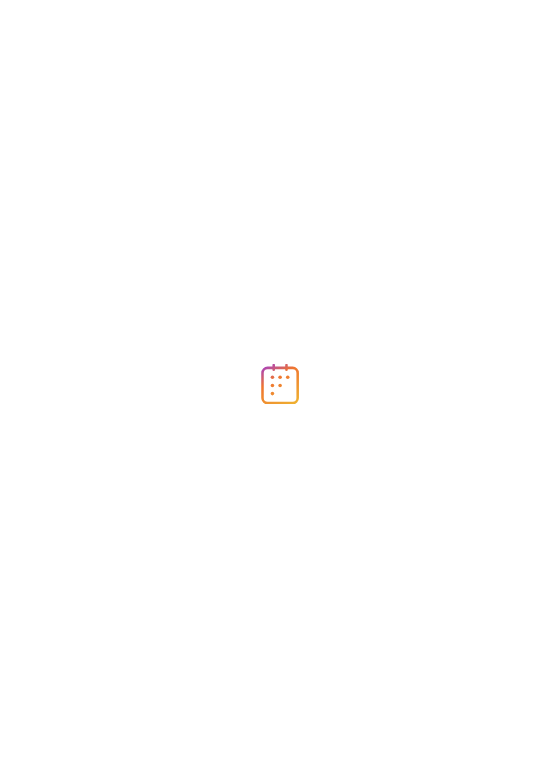 scroll, scrollTop: 0, scrollLeft: 0, axis: both 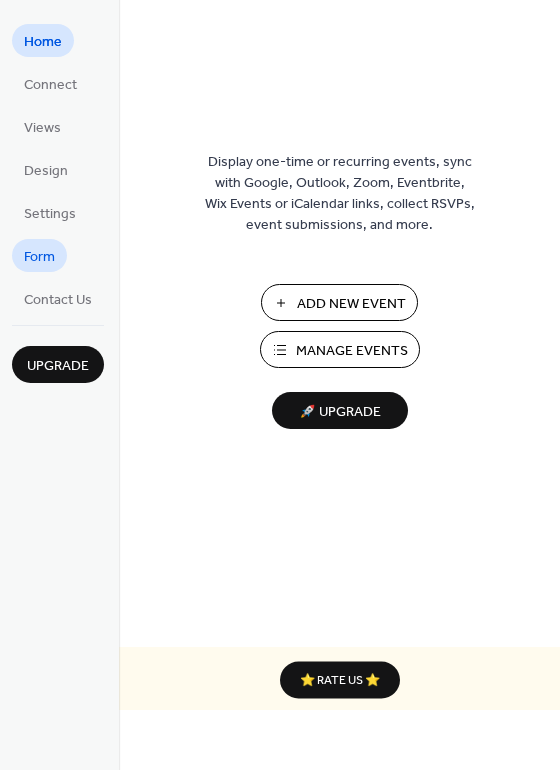 click on "Form" at bounding box center [39, 257] 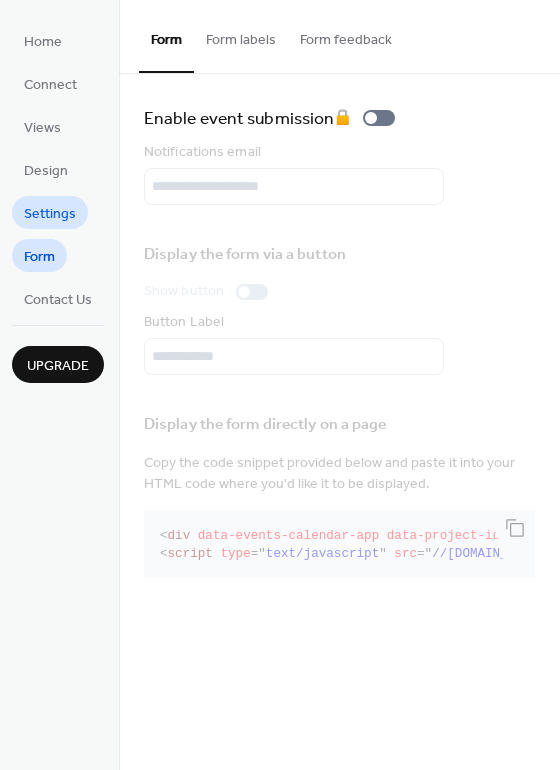 click on "Settings" at bounding box center (50, 214) 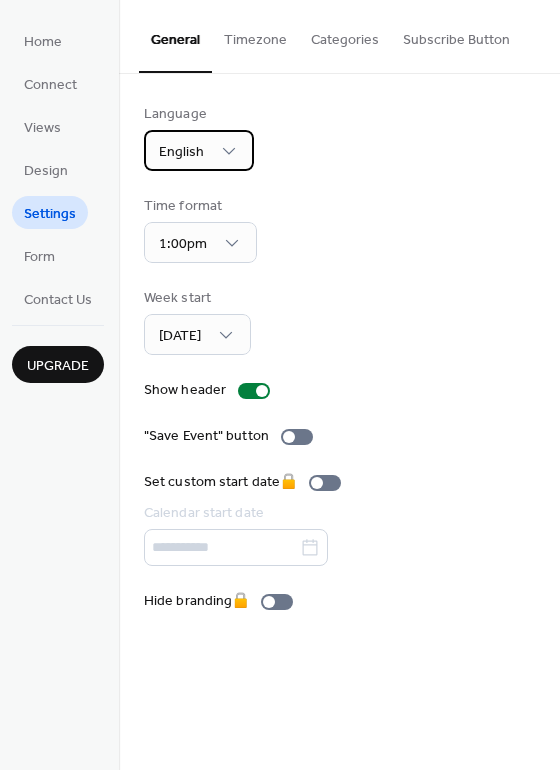 click on "English" at bounding box center [181, 152] 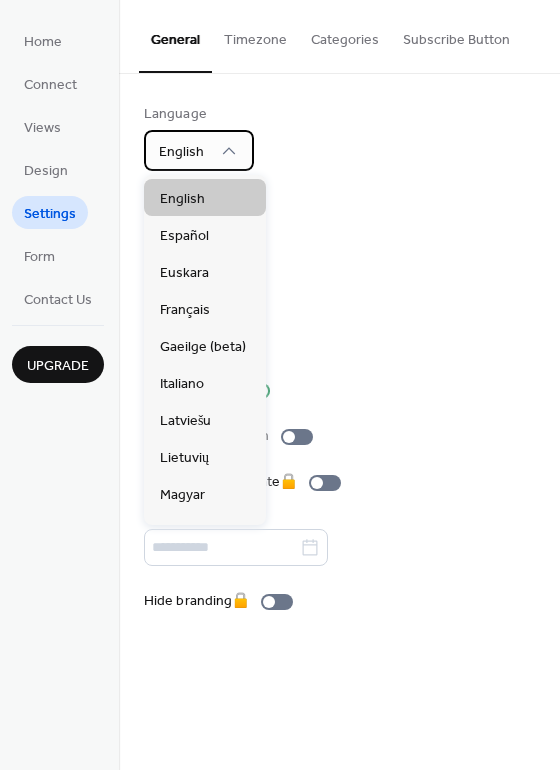scroll, scrollTop: 204, scrollLeft: 0, axis: vertical 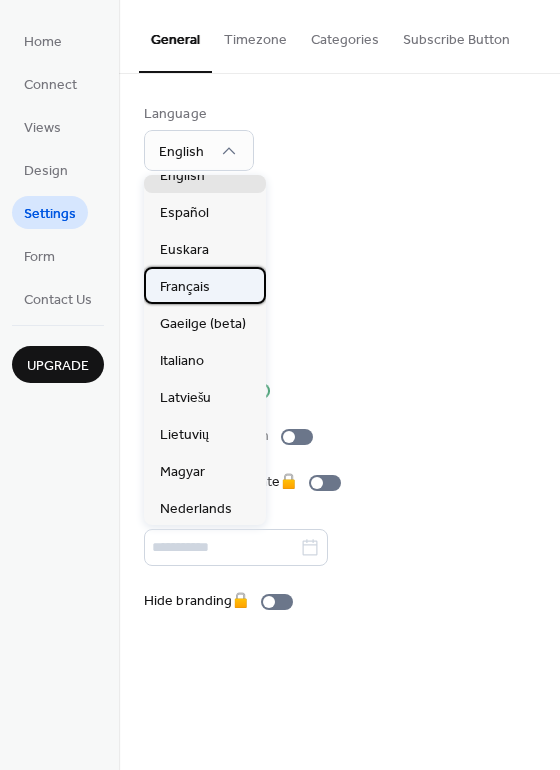 click on "Français" at bounding box center [185, 287] 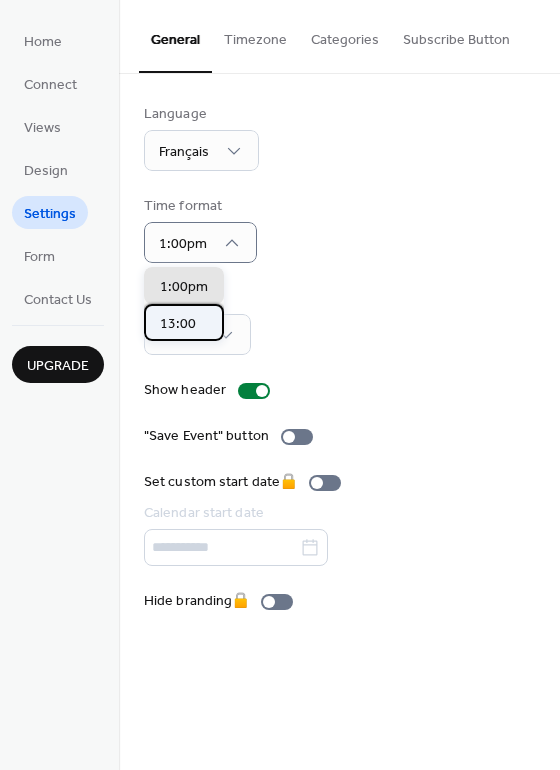 click on "13:00" at bounding box center [184, 322] 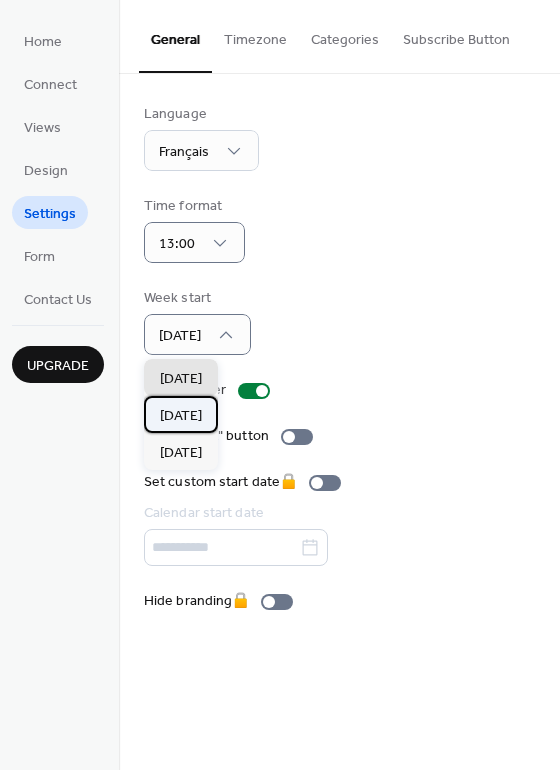 click on "Monday" at bounding box center [181, 416] 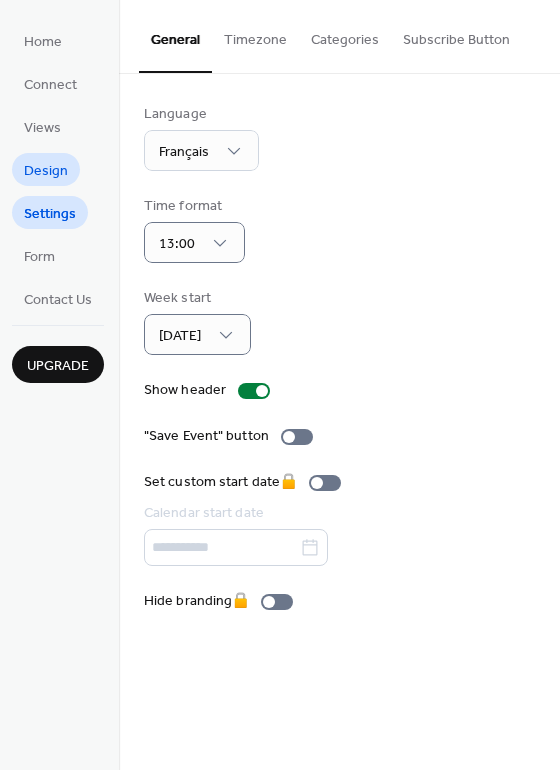 click on "Design" at bounding box center [46, 171] 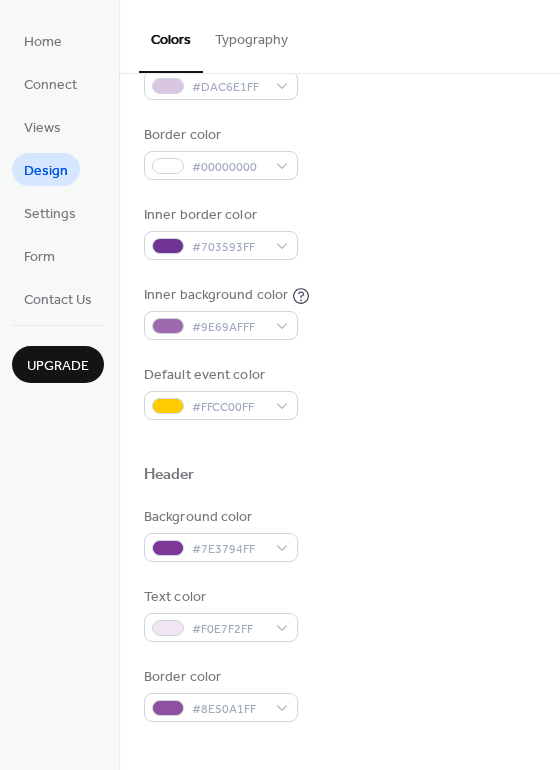 scroll, scrollTop: 0, scrollLeft: 0, axis: both 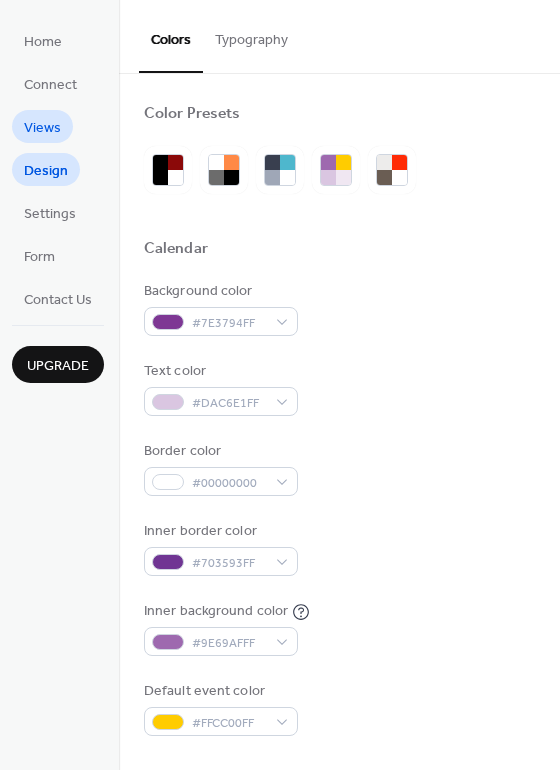 click on "Views" at bounding box center (42, 128) 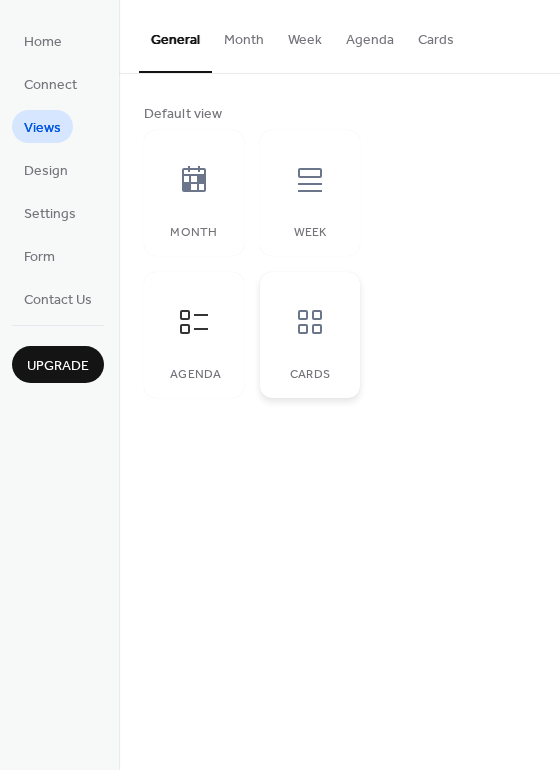 click at bounding box center [310, 322] 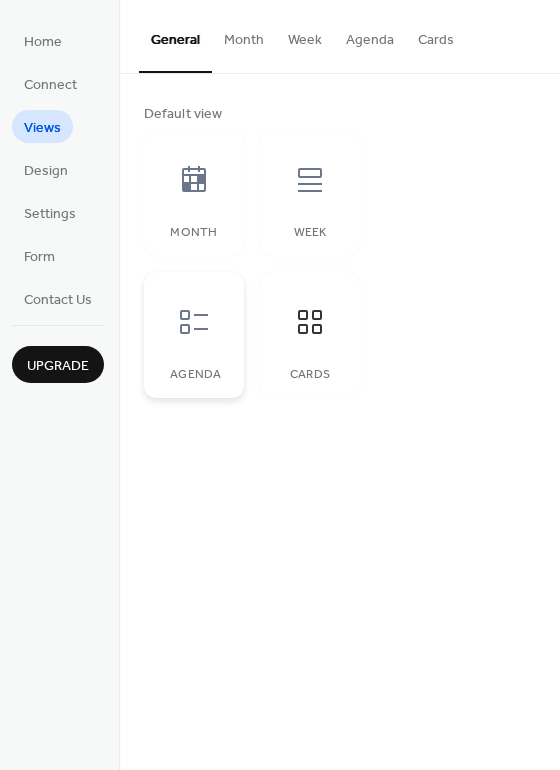 click 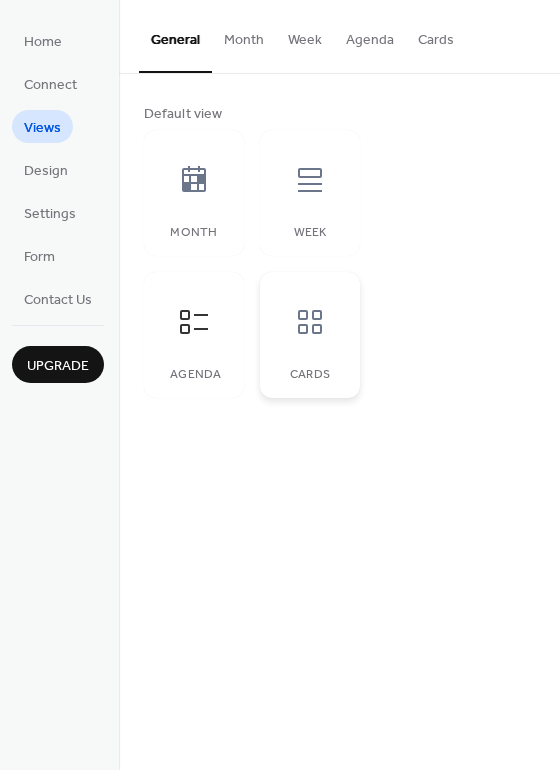 click at bounding box center (310, 322) 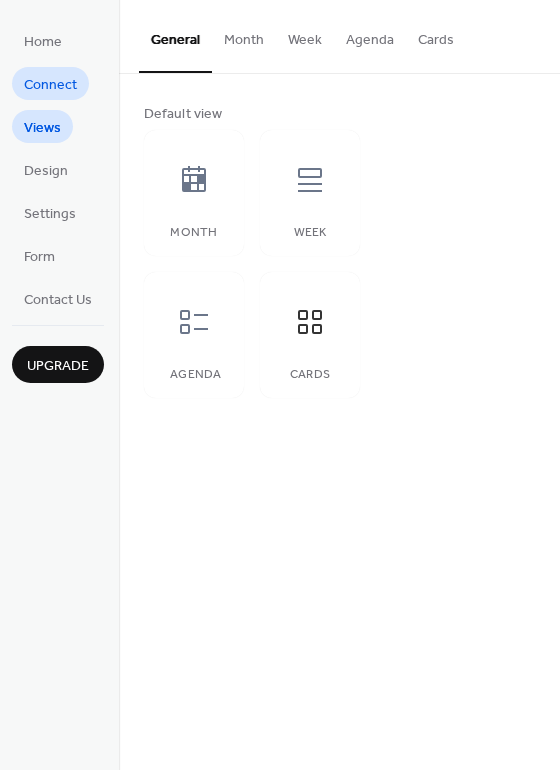 click on "Connect" at bounding box center [50, 85] 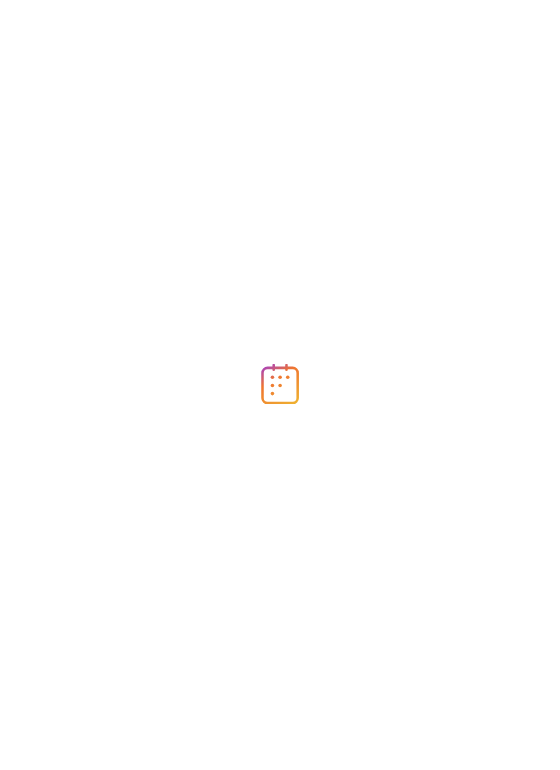 scroll, scrollTop: 0, scrollLeft: 0, axis: both 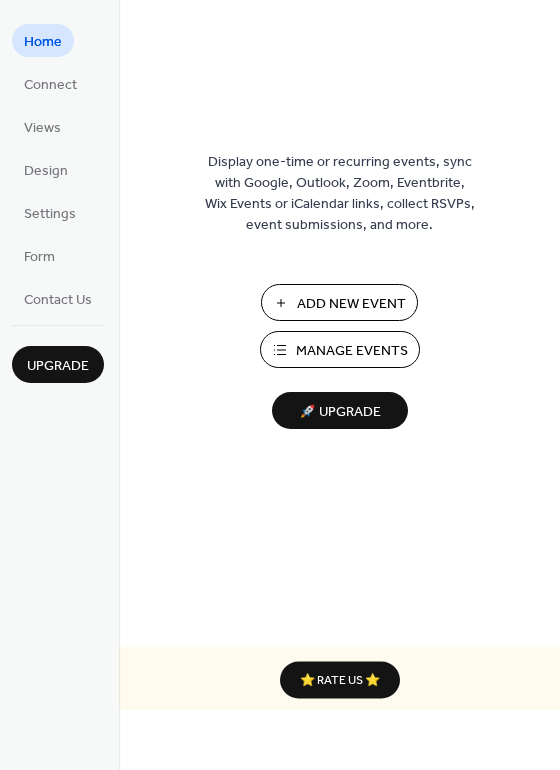 click on "Home Connect Views Design Settings Form Contact Us" at bounding box center [58, 169] 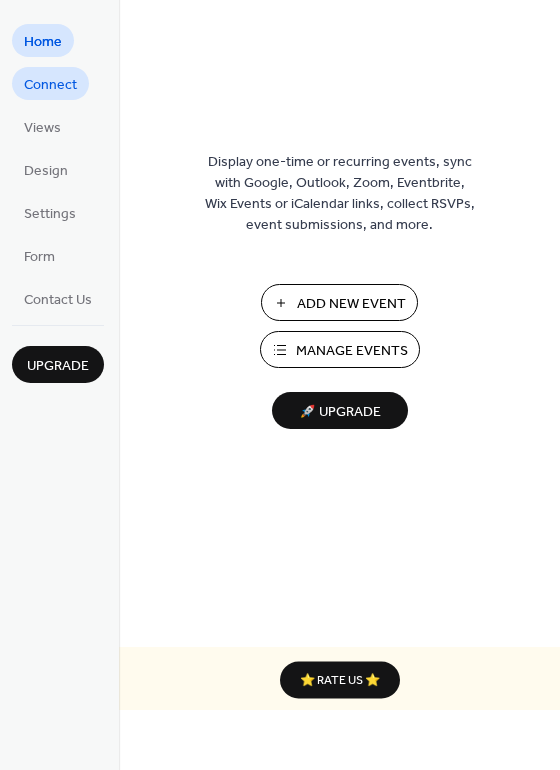 click on "Connect" at bounding box center [50, 85] 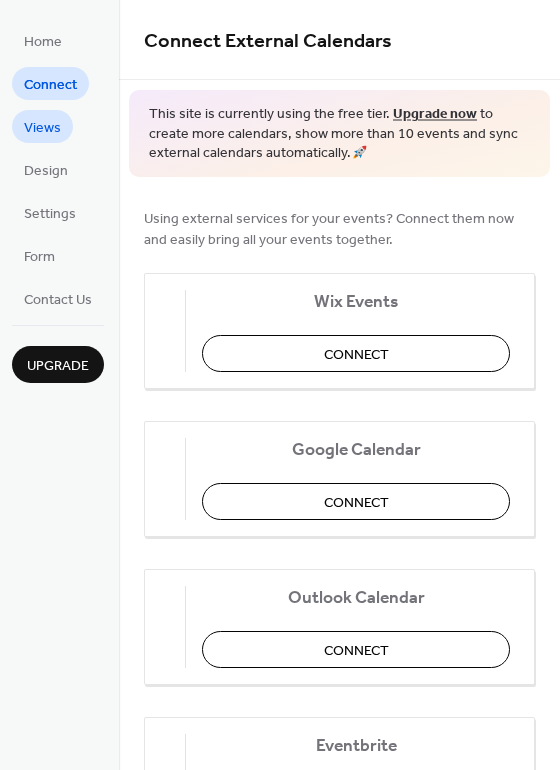 click on "Views" at bounding box center (42, 128) 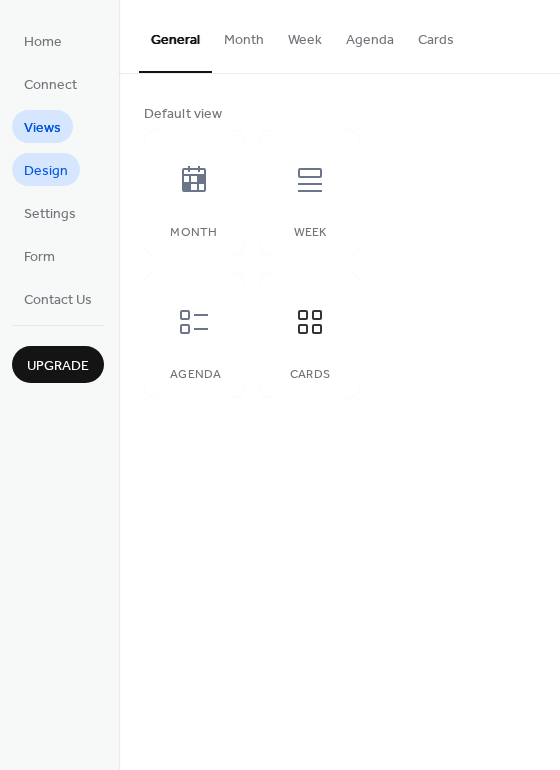 click on "Design" at bounding box center (46, 171) 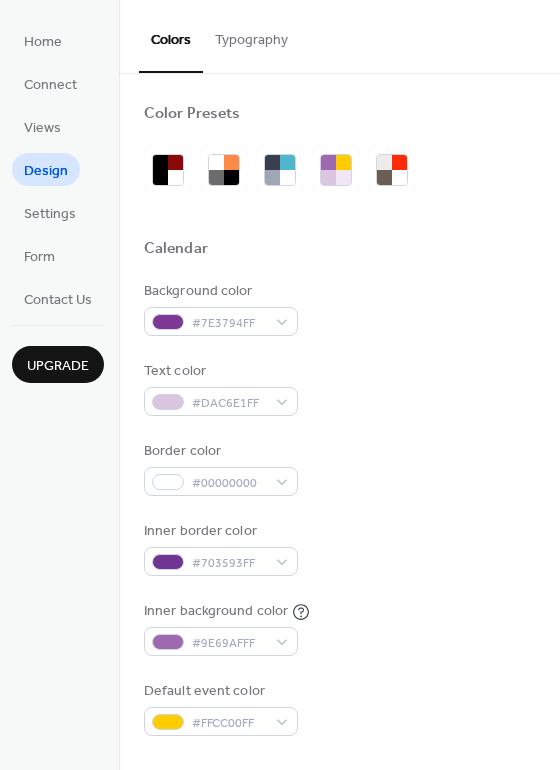 click on "Typography" at bounding box center (251, 35) 